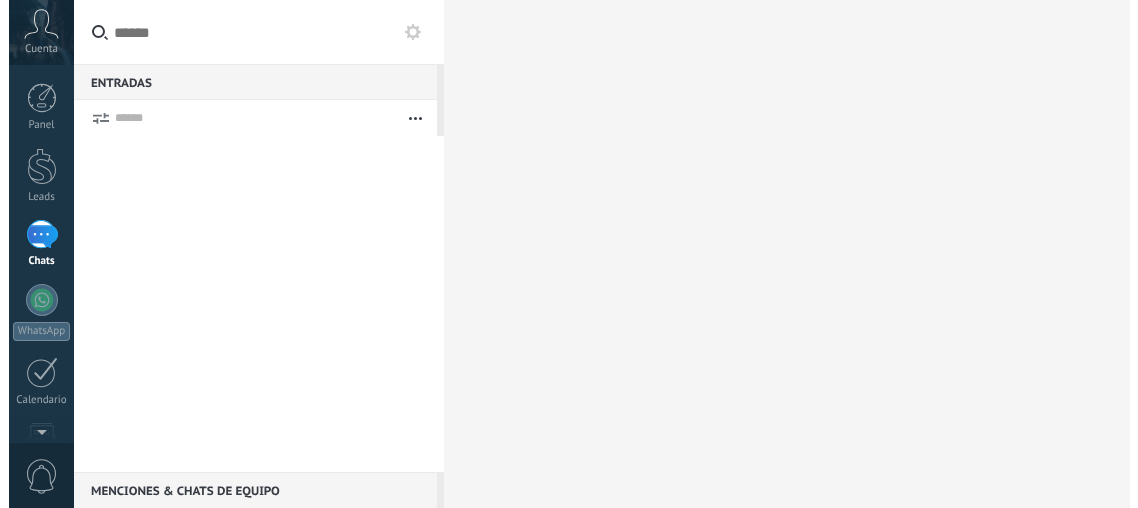 scroll, scrollTop: 0, scrollLeft: 0, axis: both 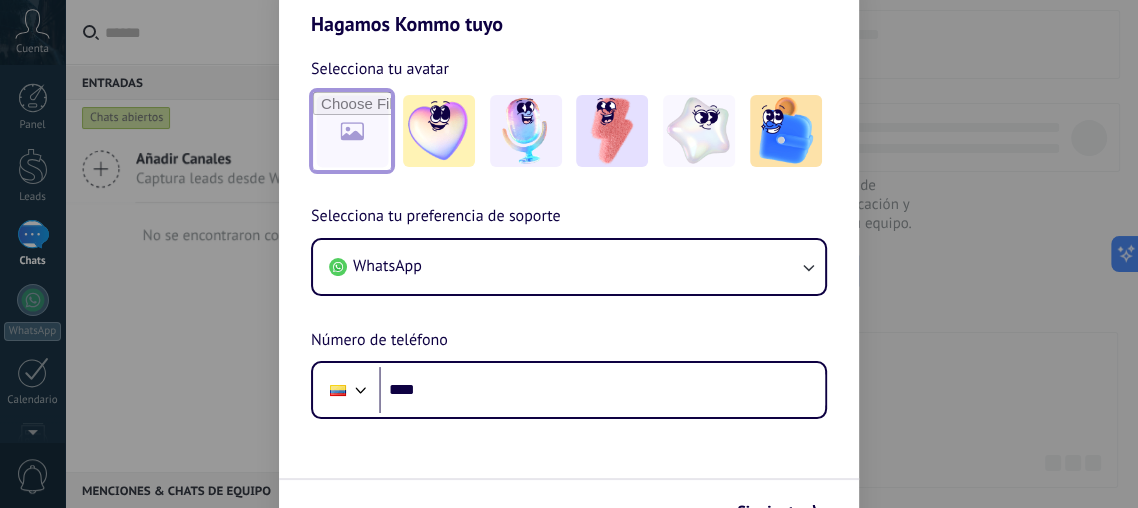 click at bounding box center [352, 131] 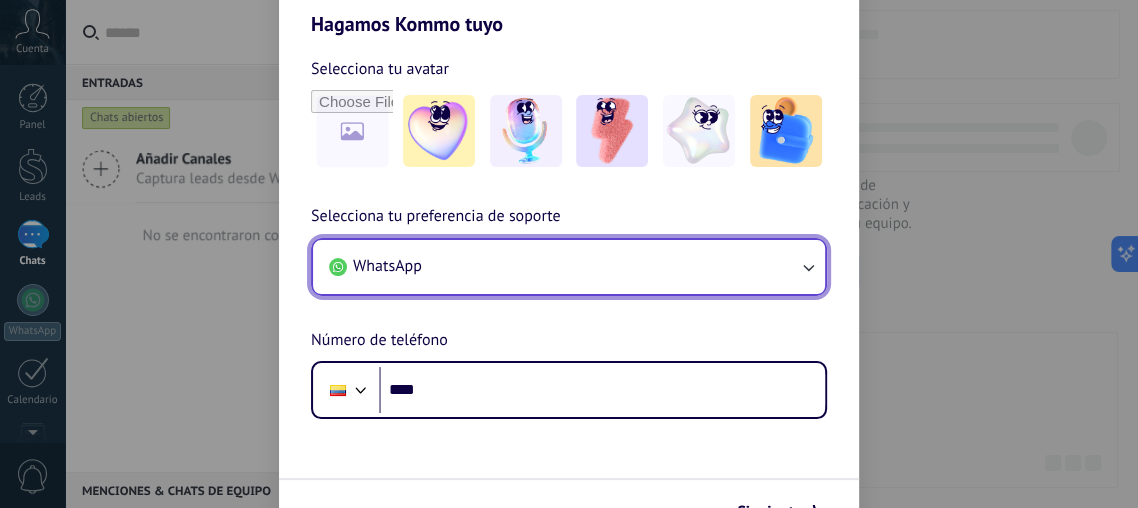 click 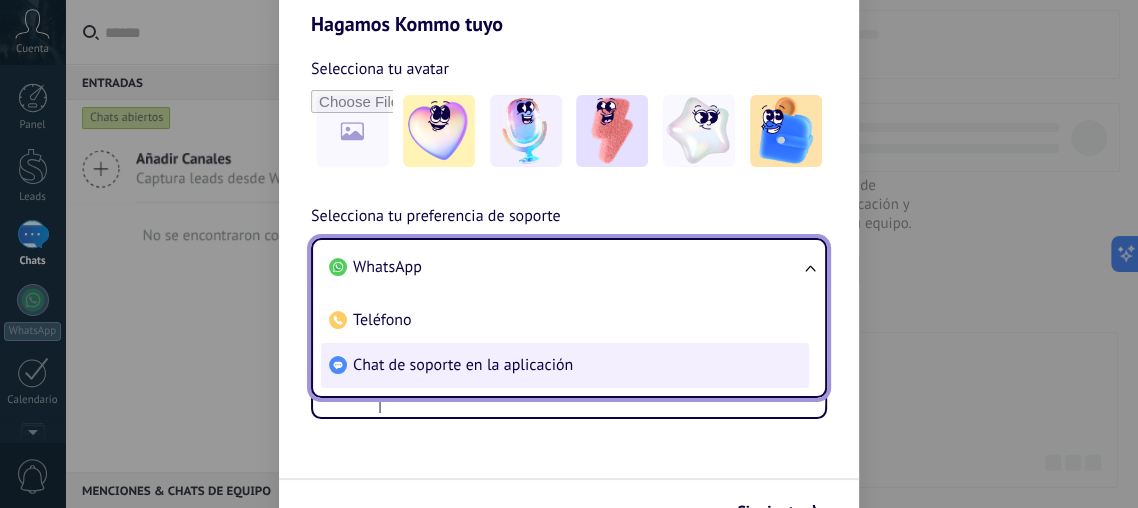 click on "Chat de soporte en la aplicación" at bounding box center [565, 365] 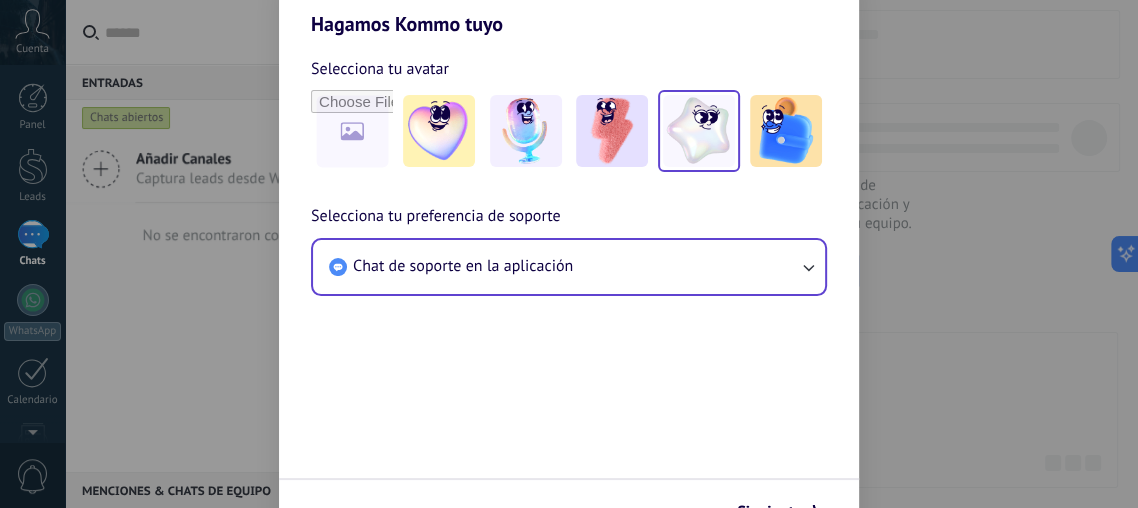 click at bounding box center [699, 131] 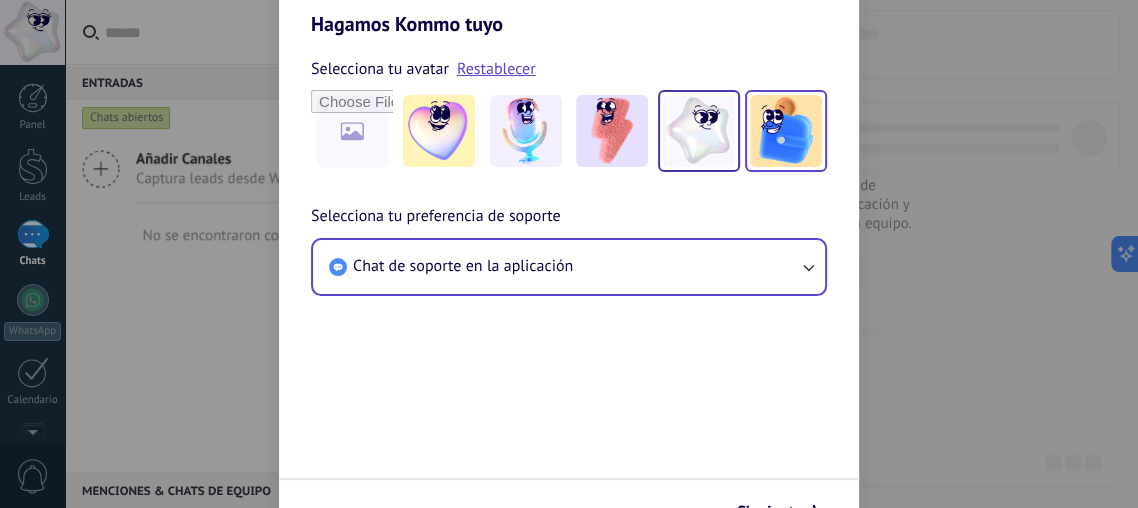 click at bounding box center [786, 131] 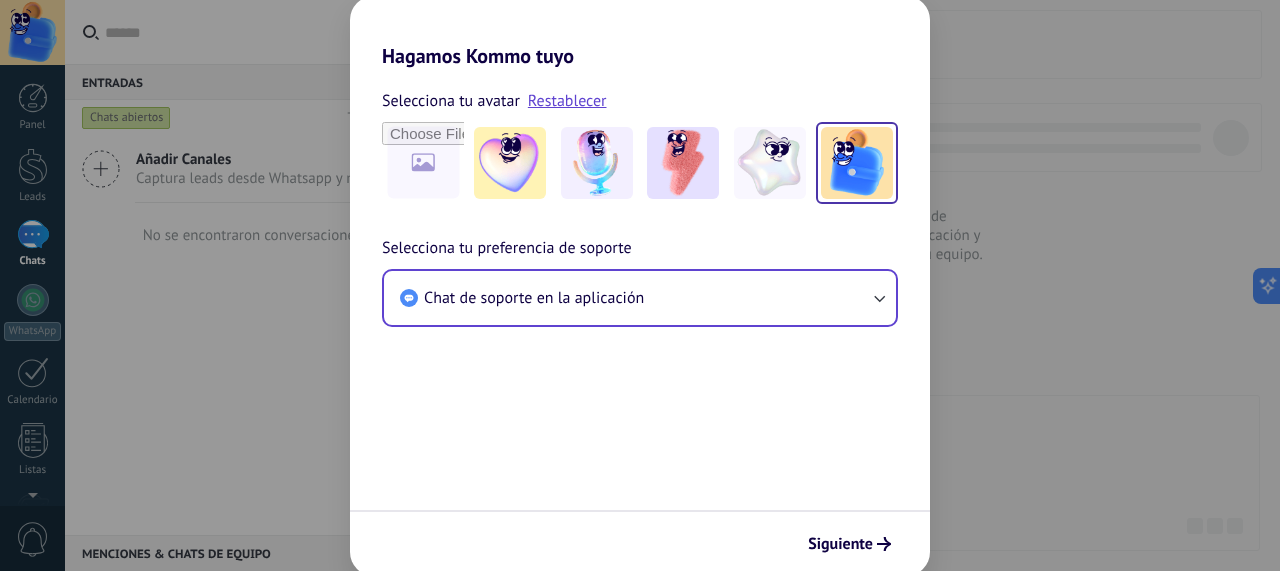 drag, startPoint x: 1099, startPoint y: 2, endPoint x: 703, endPoint y: 456, distance: 602.43835 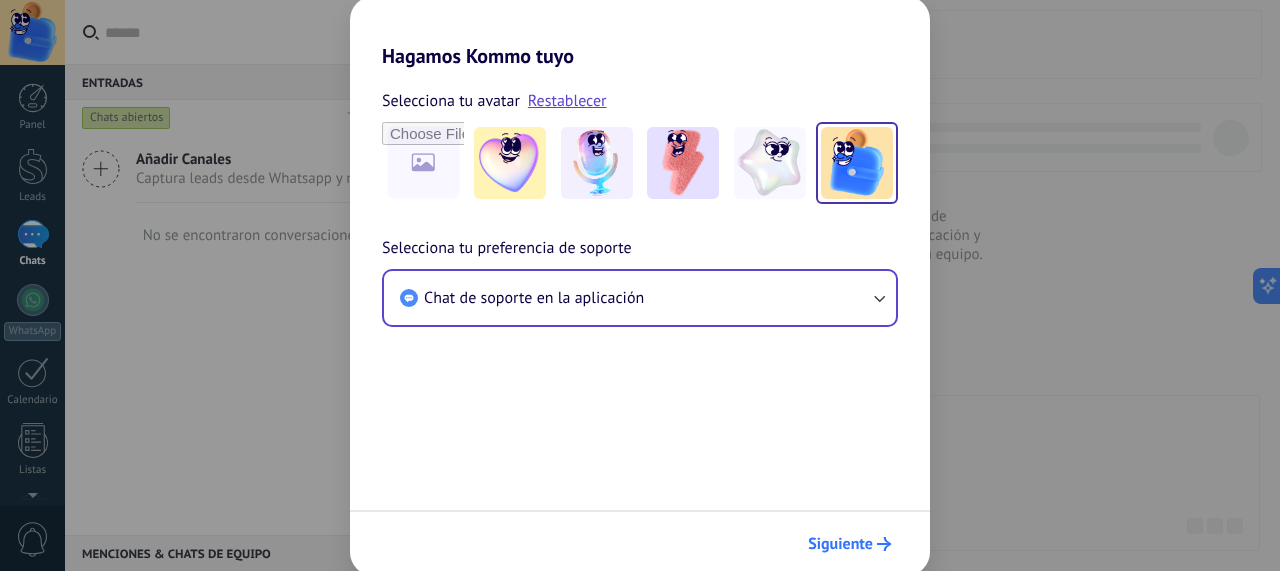click on "Siguiente" at bounding box center (840, 544) 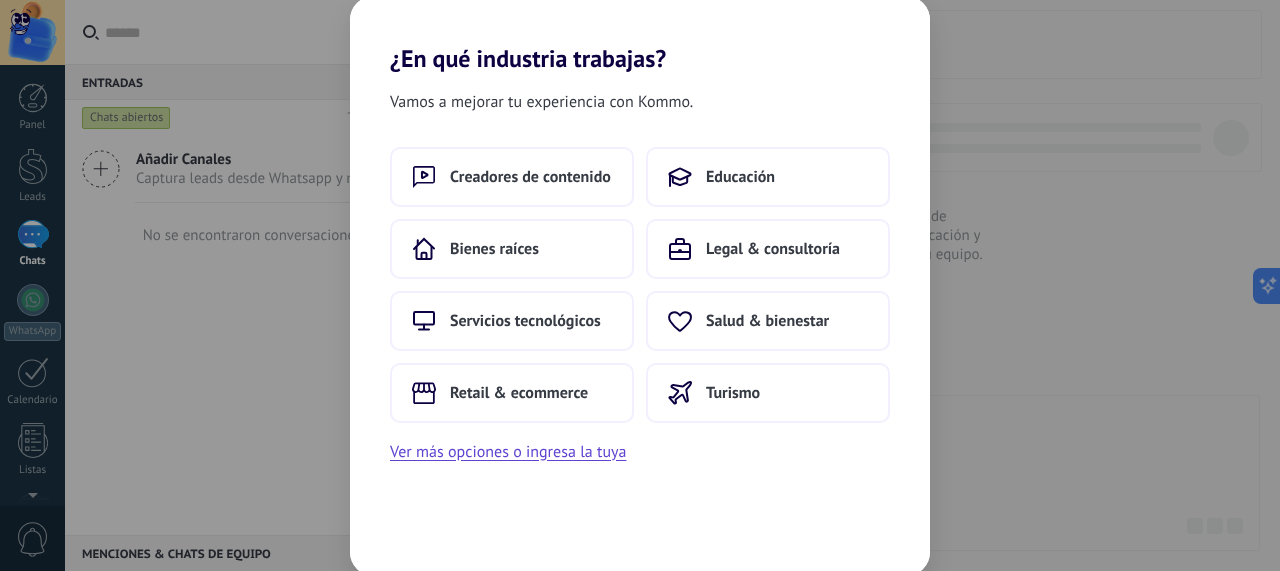 scroll, scrollTop: 0, scrollLeft: 0, axis: both 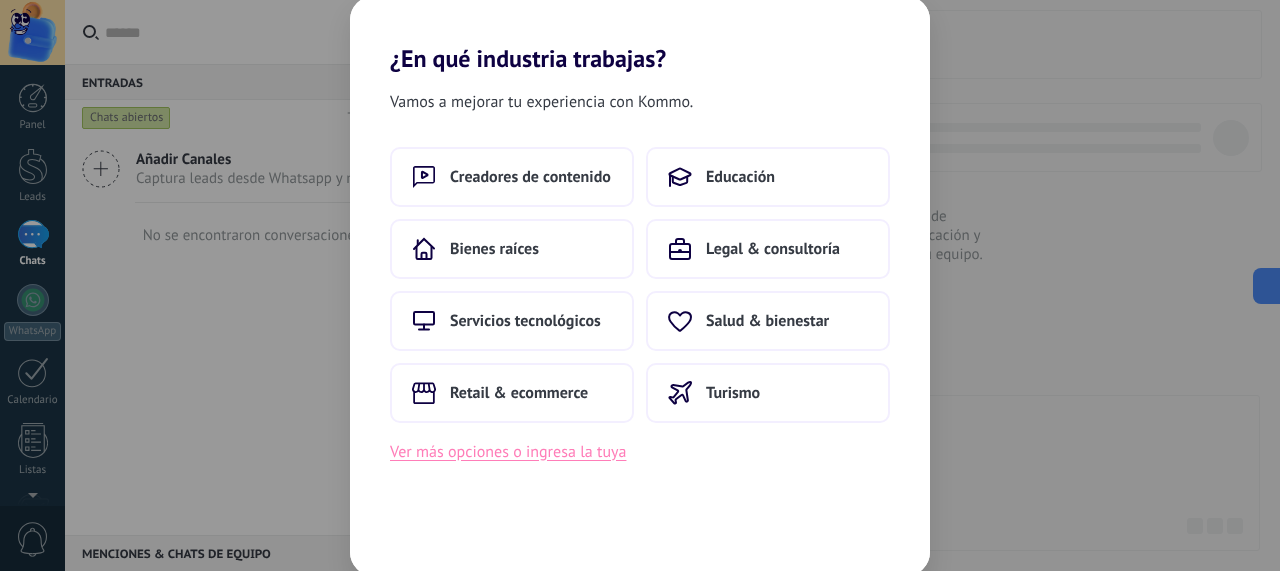 click on "Ver más opciones o ingresa la tuya" at bounding box center [508, 452] 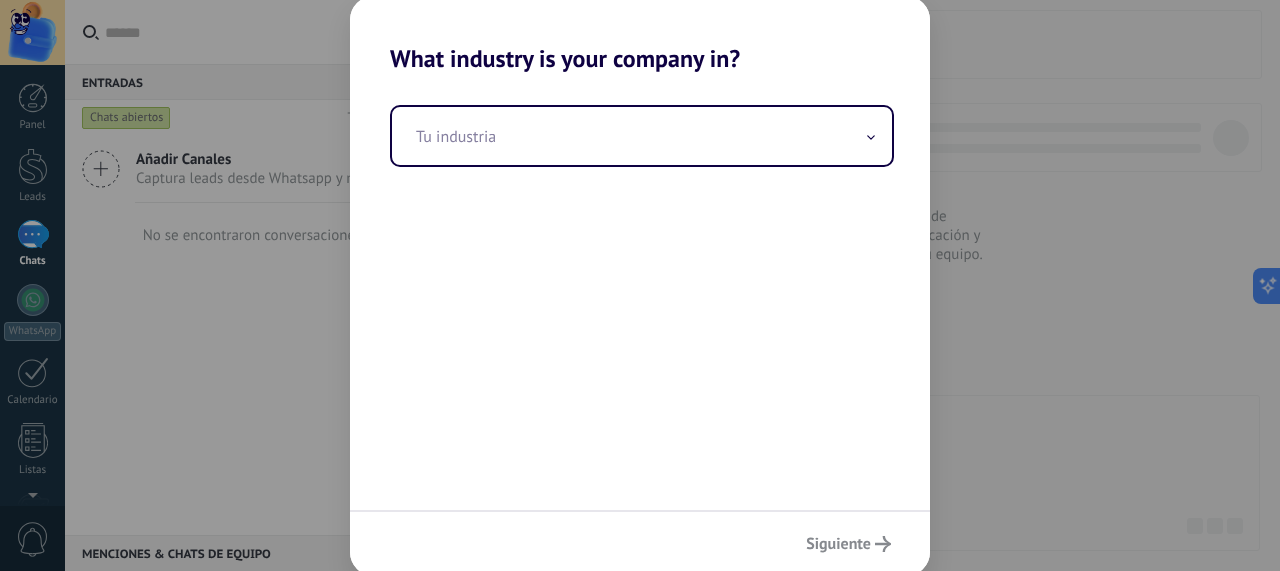click on "Siguiente" at bounding box center (640, 543) 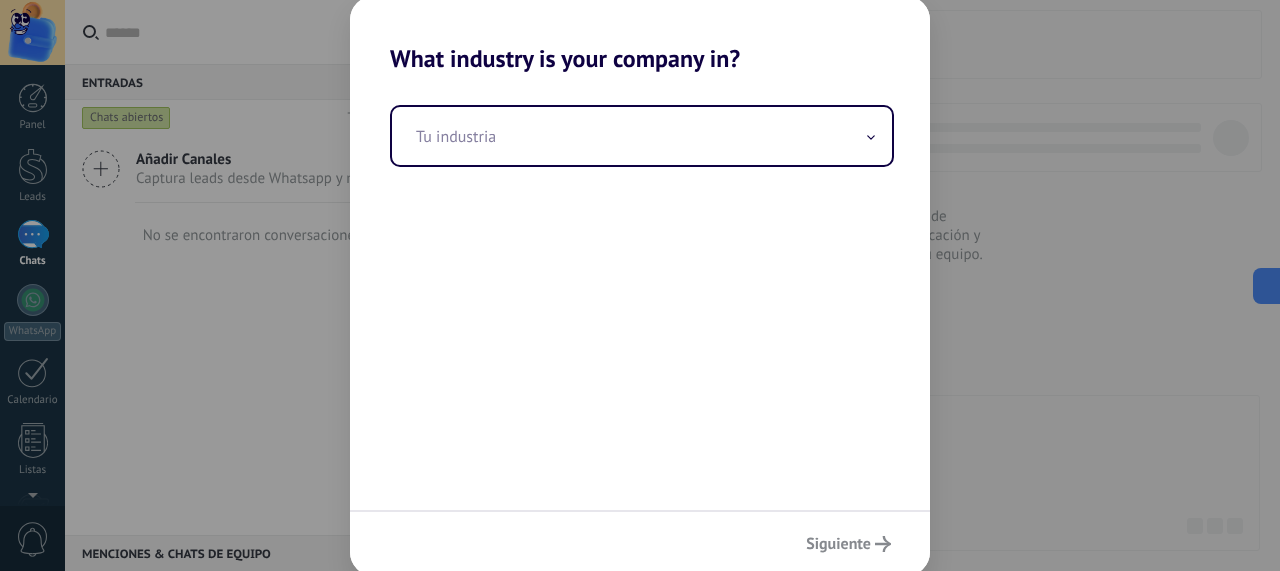click on "Siguiente" at bounding box center [640, 543] 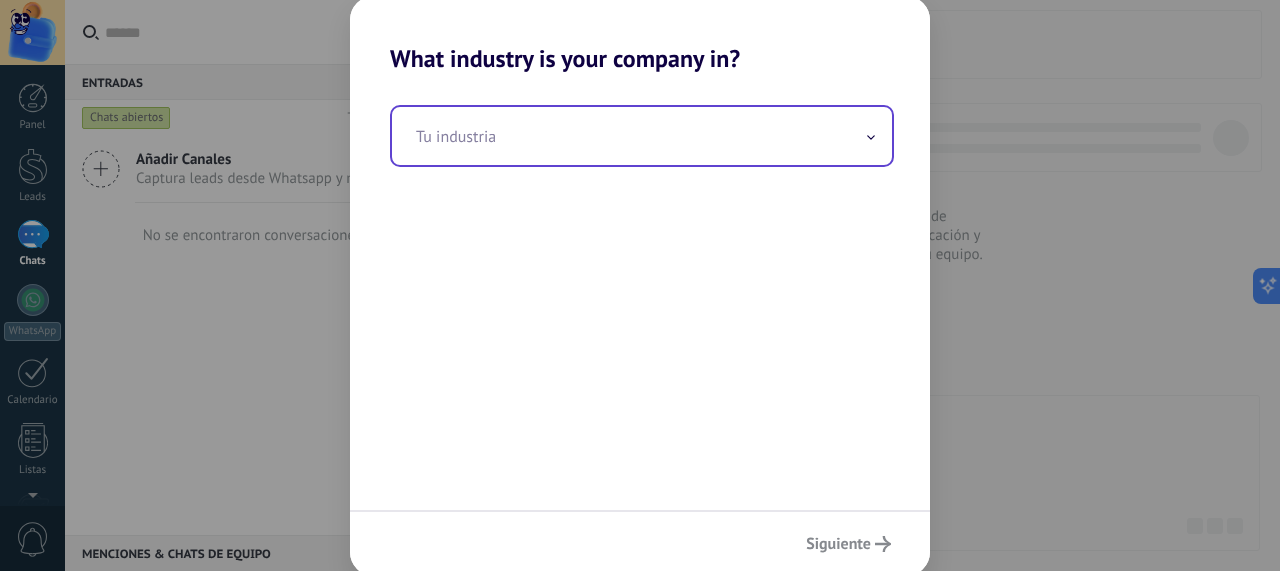 click at bounding box center (871, 135) 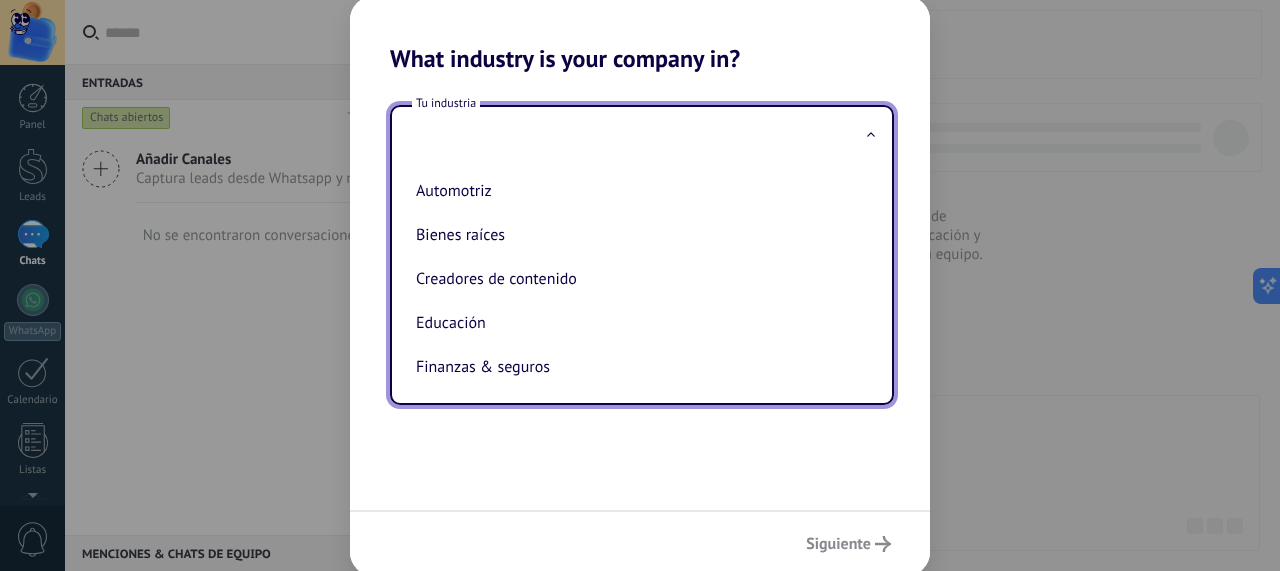 click on "Tu industria Automotriz Bienes raíces Creadores de contenido Educación Finanzas & seguros Gobierno Legal & consultoría Manufactura Organizaciones sin fines de lucro Retail & ecommerce Salud & bienestar Servicio al cliente Servicios de alimentos Servicios tecnológicos Telecomunicaciones Transporte Turismo" at bounding box center (640, 291) 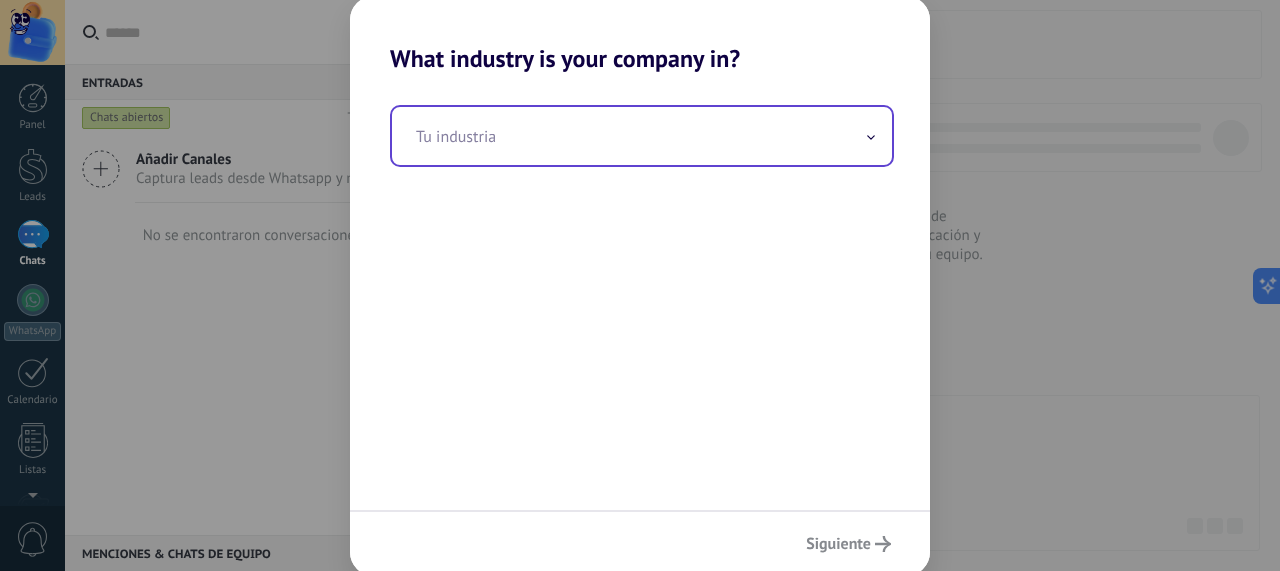 click at bounding box center [871, 135] 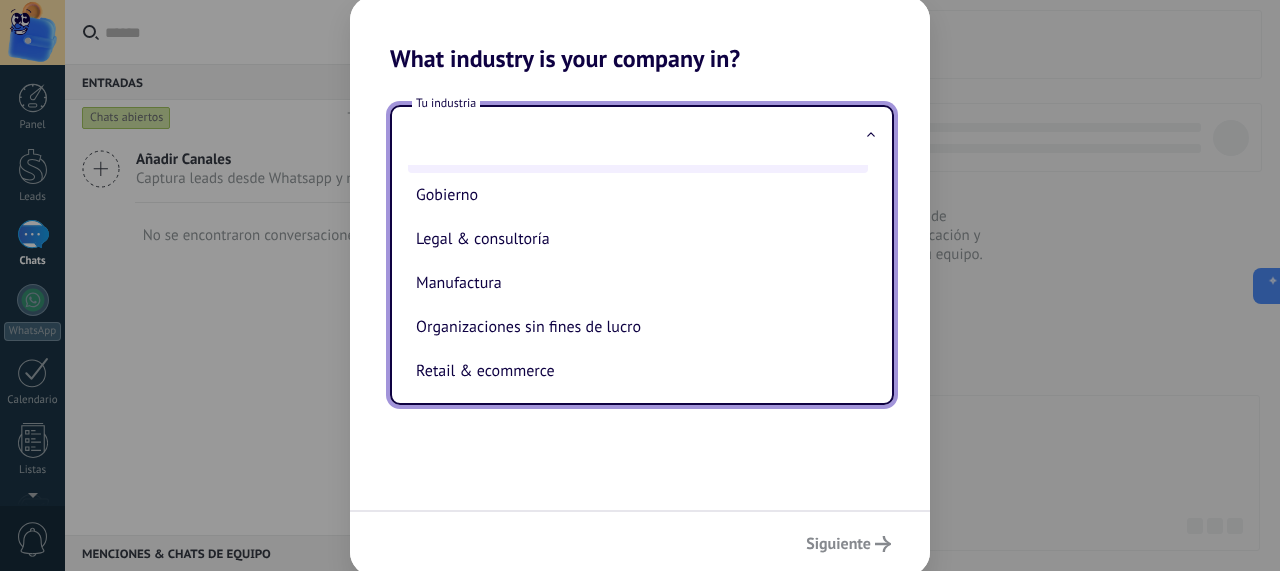 scroll, scrollTop: 216, scrollLeft: 0, axis: vertical 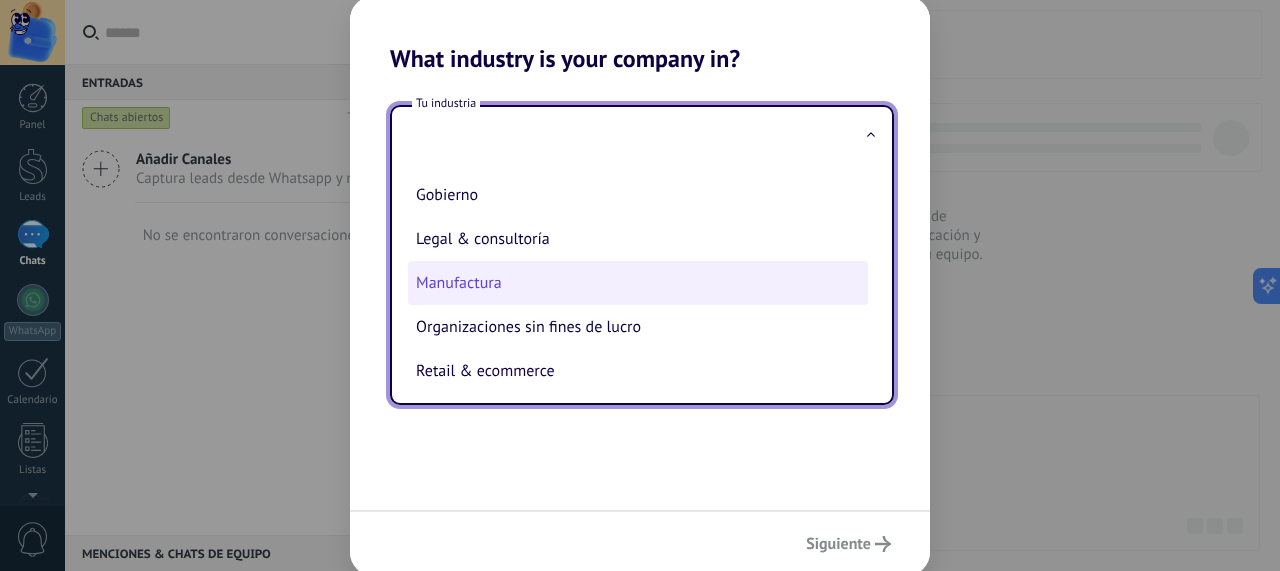 click on "Manufactura" at bounding box center (638, 283) 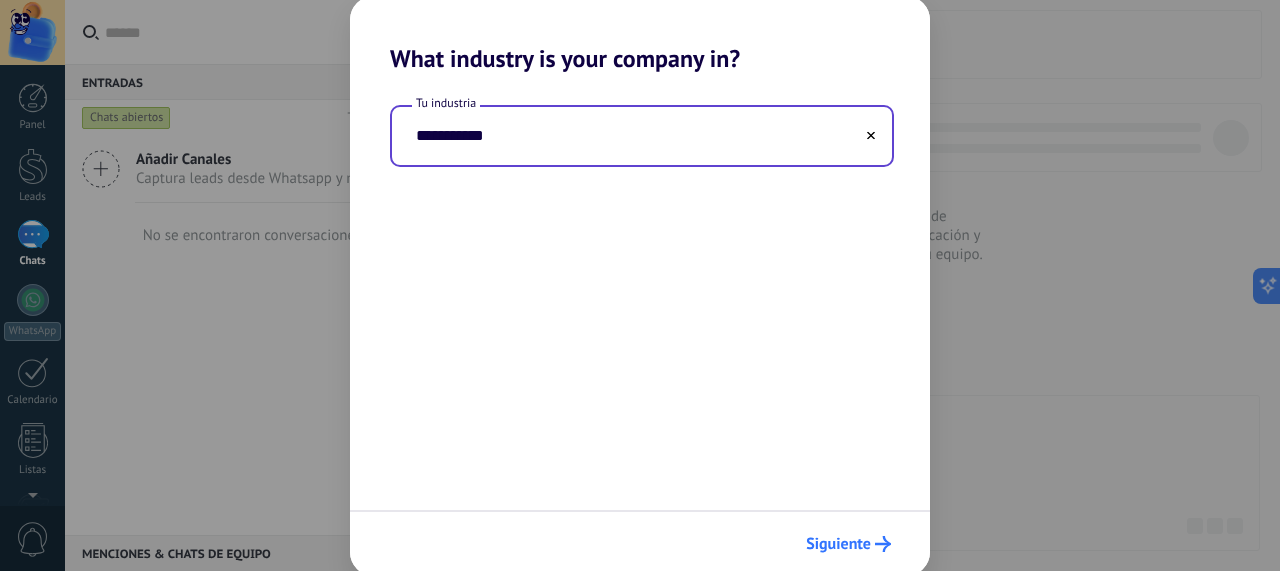 click on "Siguiente" at bounding box center (838, 544) 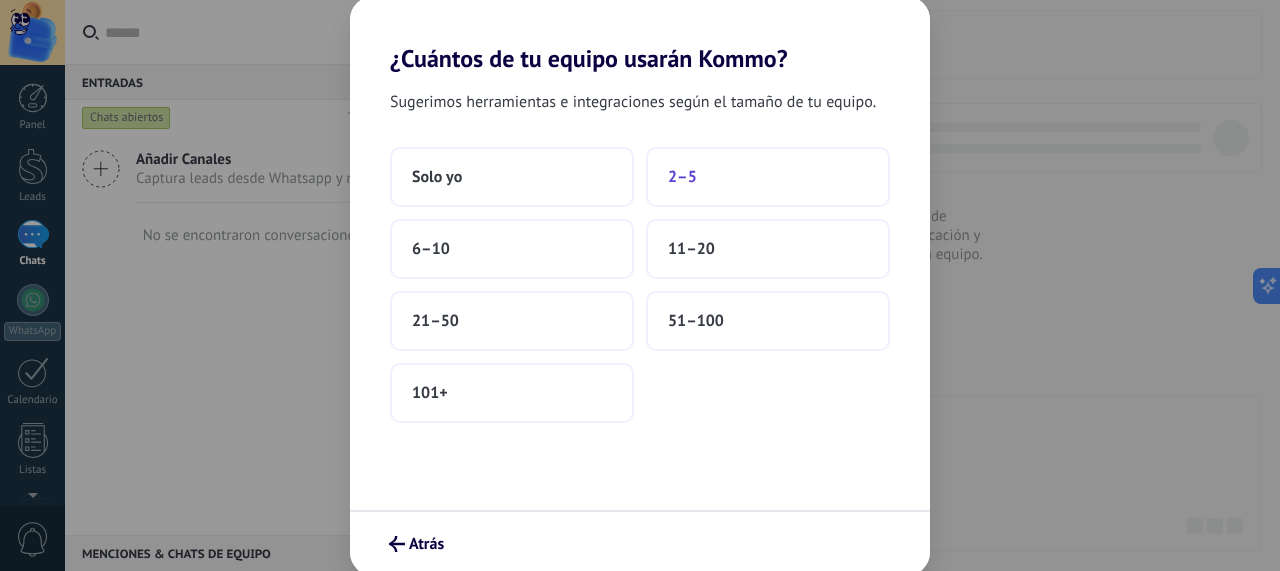 click on "2–5" at bounding box center [768, 177] 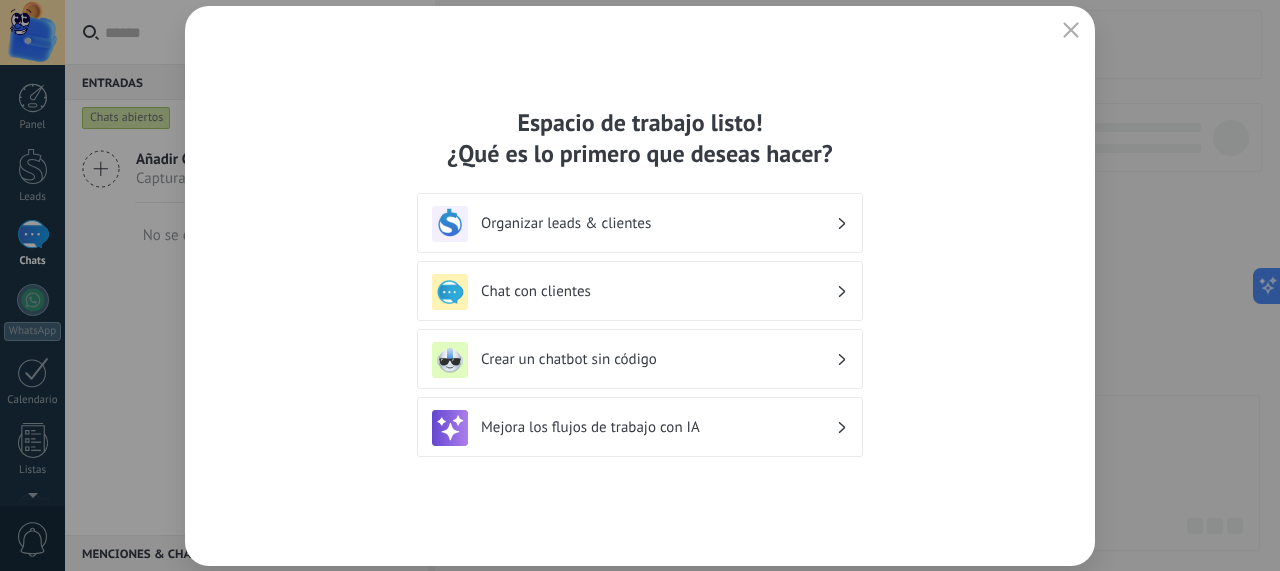 click 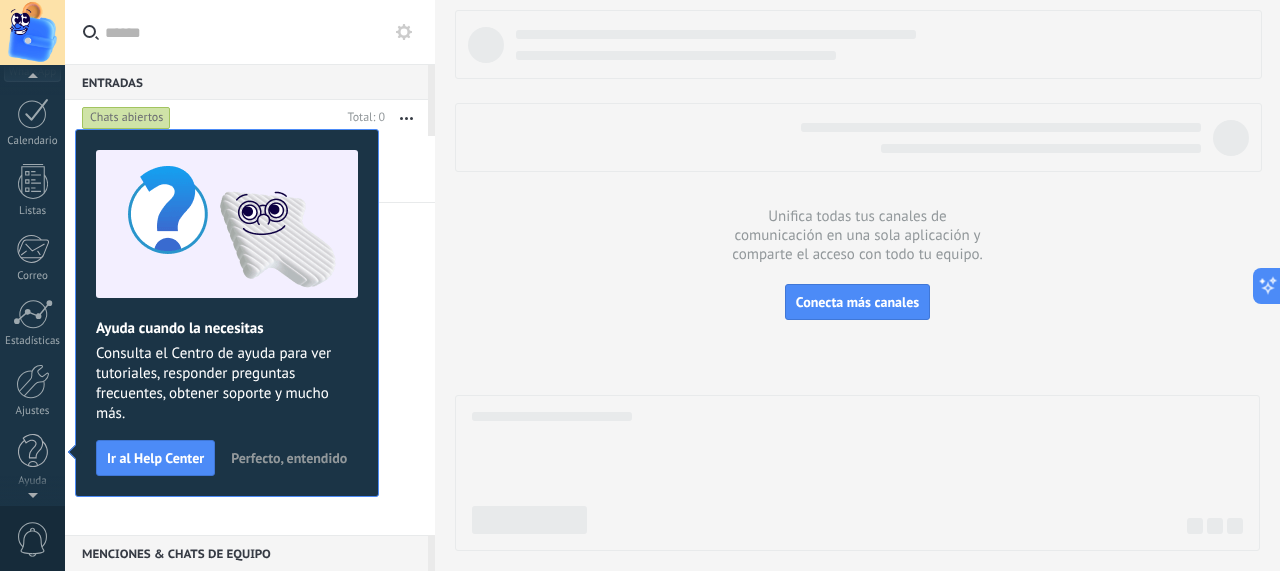 scroll, scrollTop: 0, scrollLeft: 0, axis: both 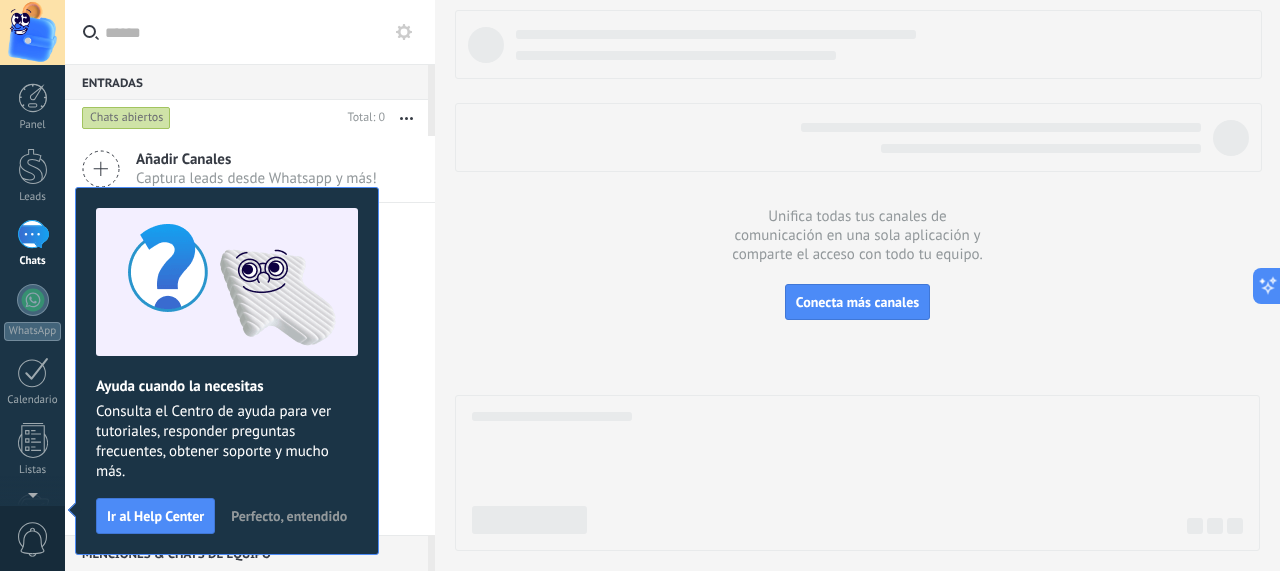 click at bounding box center [32, 32] 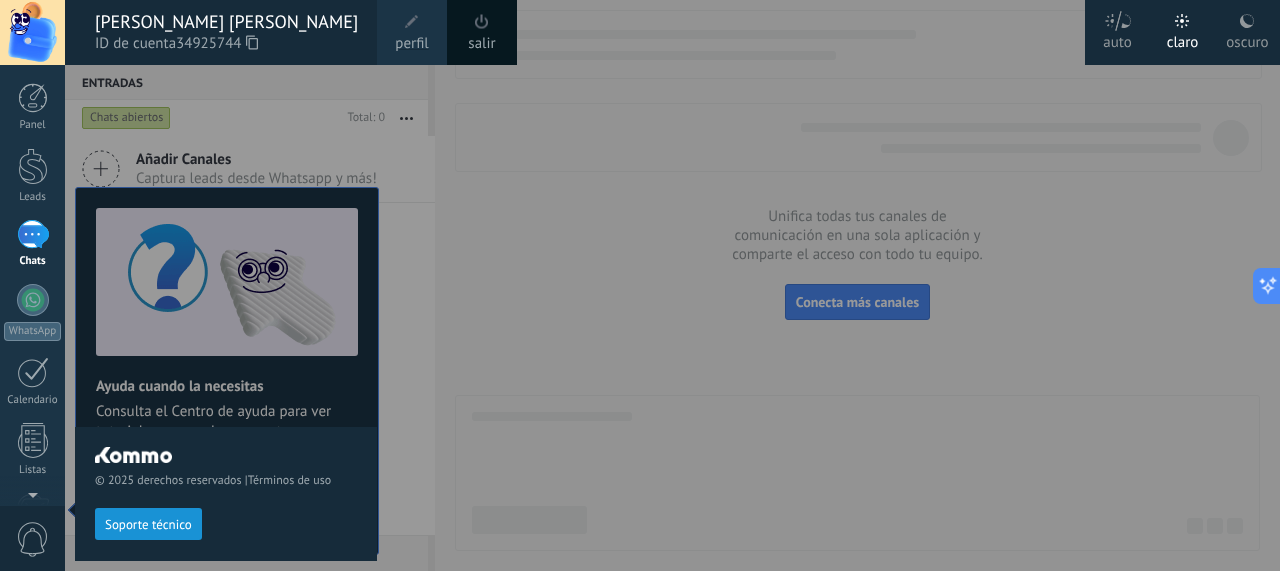 click on "oscuro" at bounding box center [1247, 39] 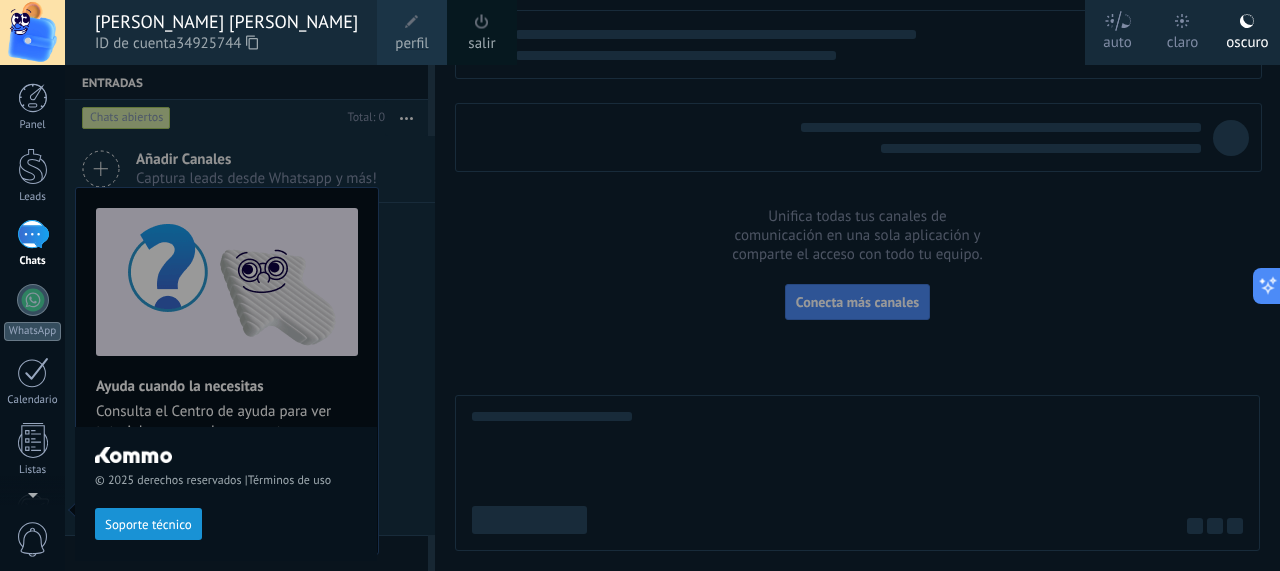 click at bounding box center (32, 32) 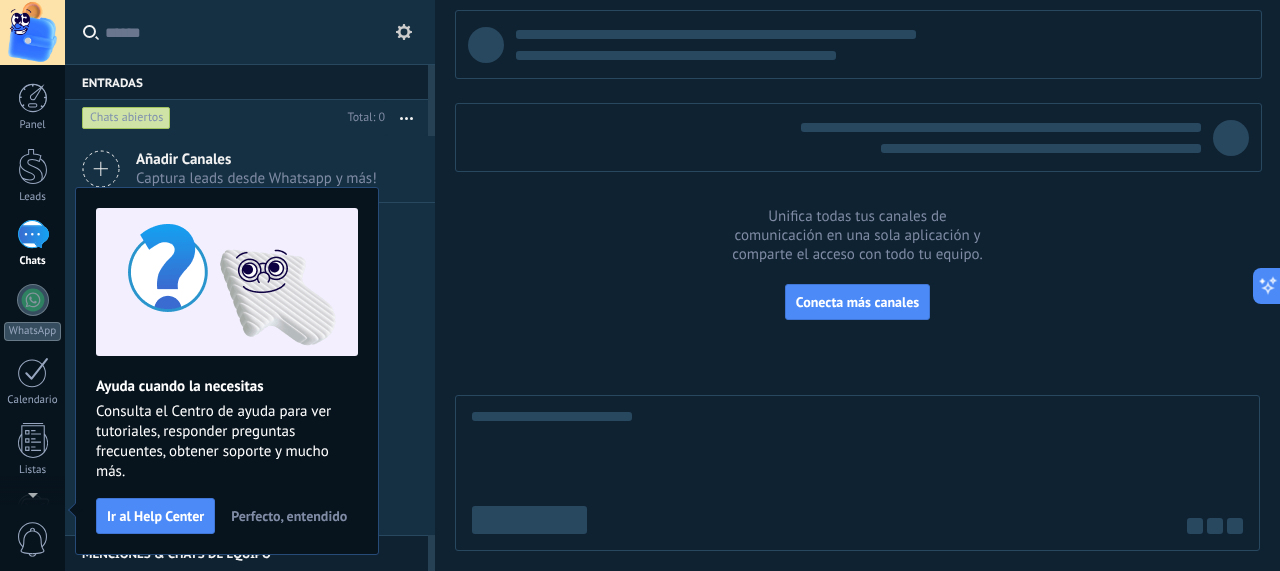 click at bounding box center [32, 32] 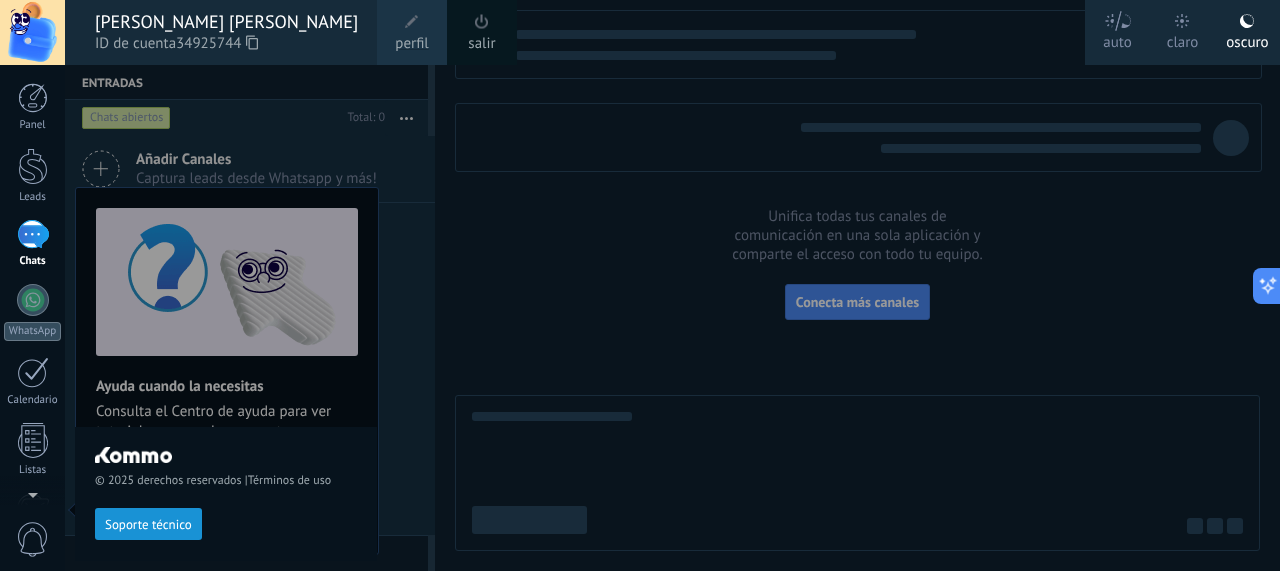 click on "perfil" at bounding box center [411, 44] 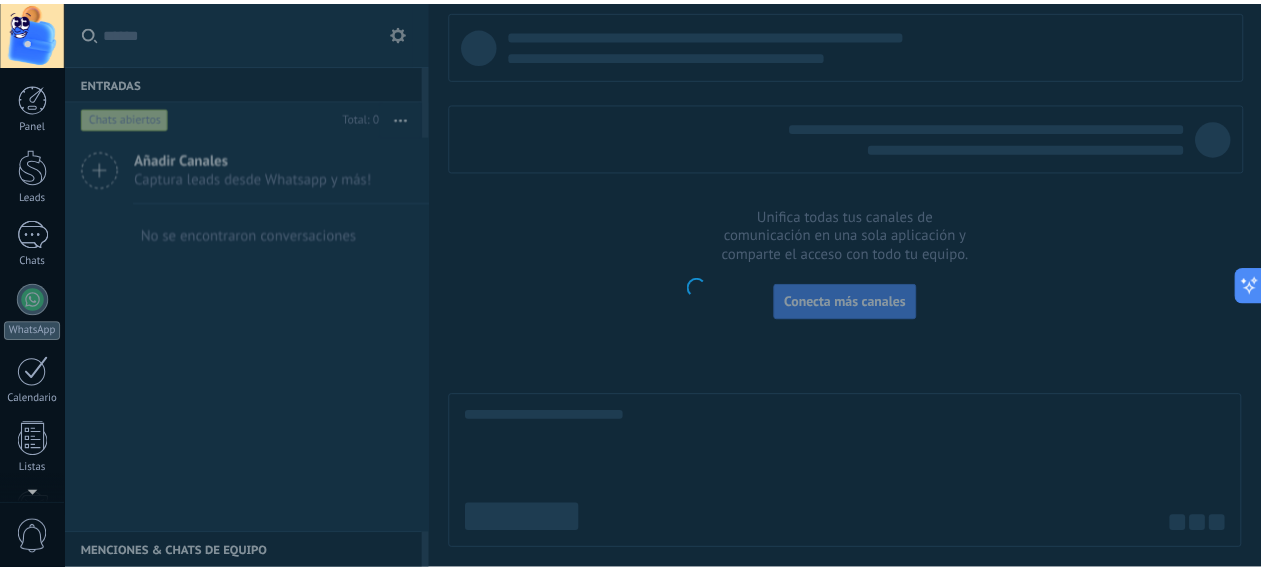 scroll, scrollTop: 259, scrollLeft: 0, axis: vertical 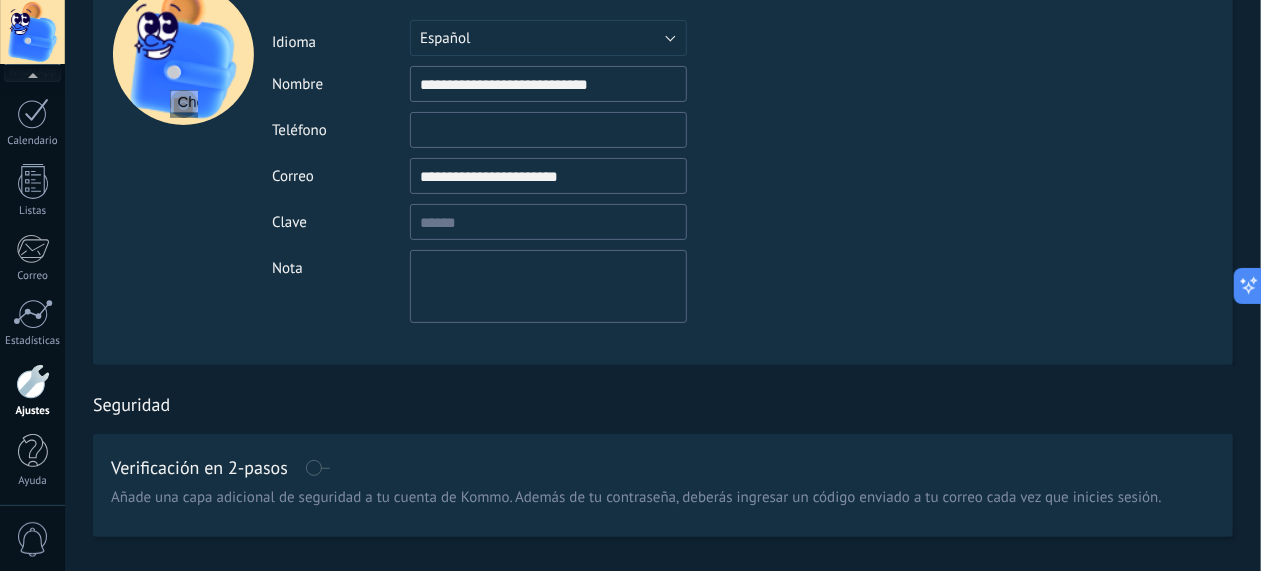 click at bounding box center [32, 32] 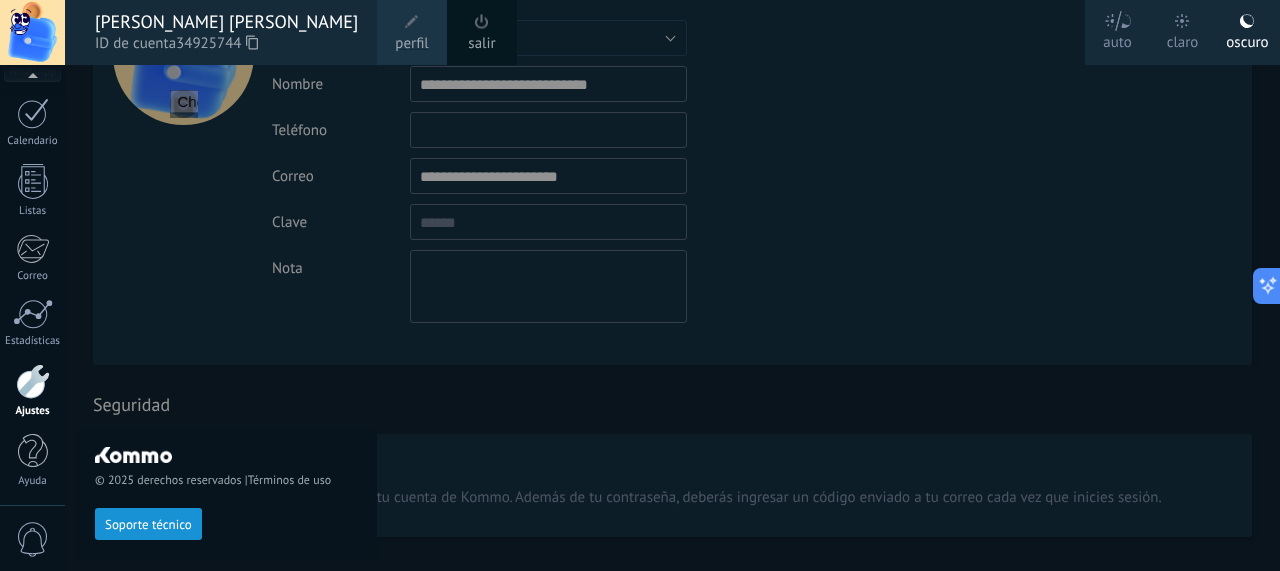 click on "claro" at bounding box center (1183, 39) 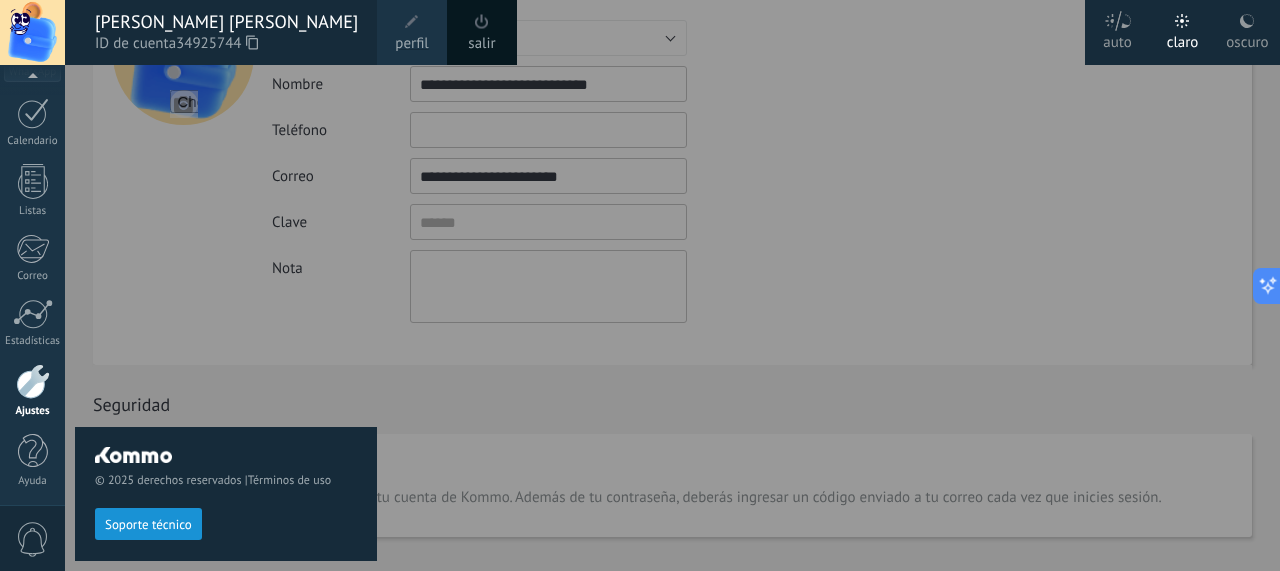 click at bounding box center (705, 285) 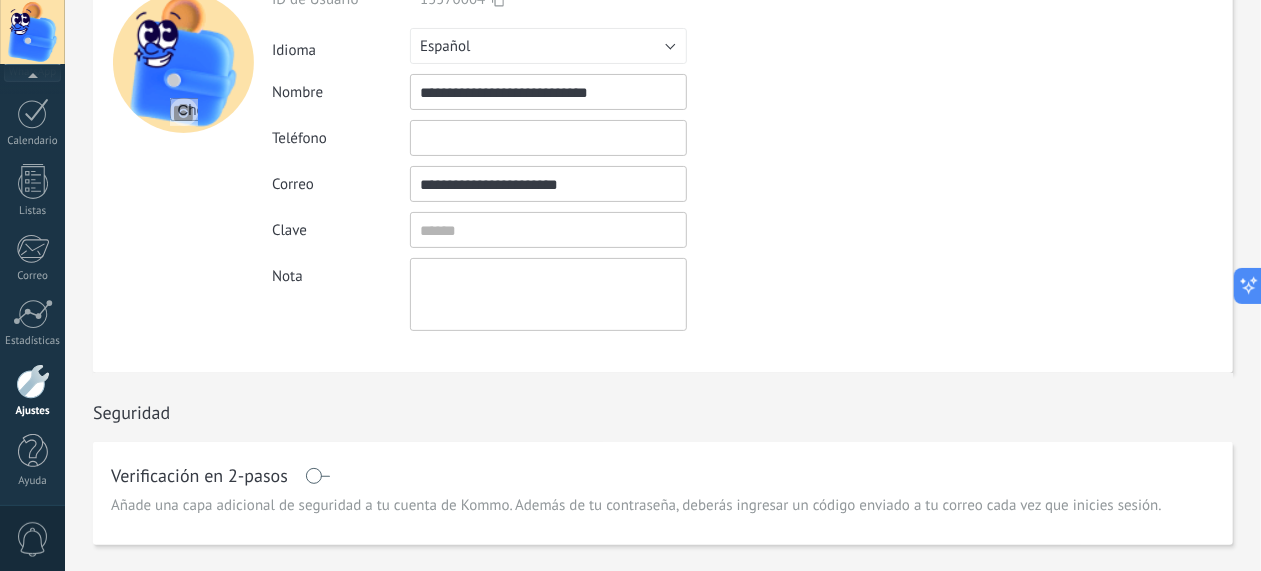 scroll, scrollTop: 0, scrollLeft: 0, axis: both 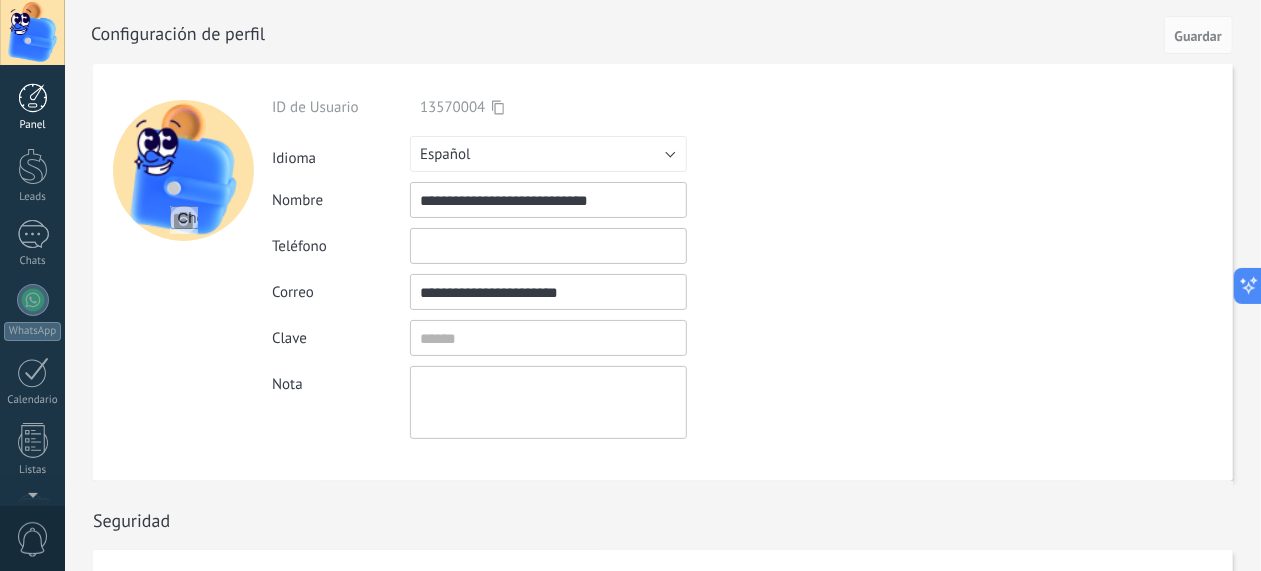 click at bounding box center [33, 98] 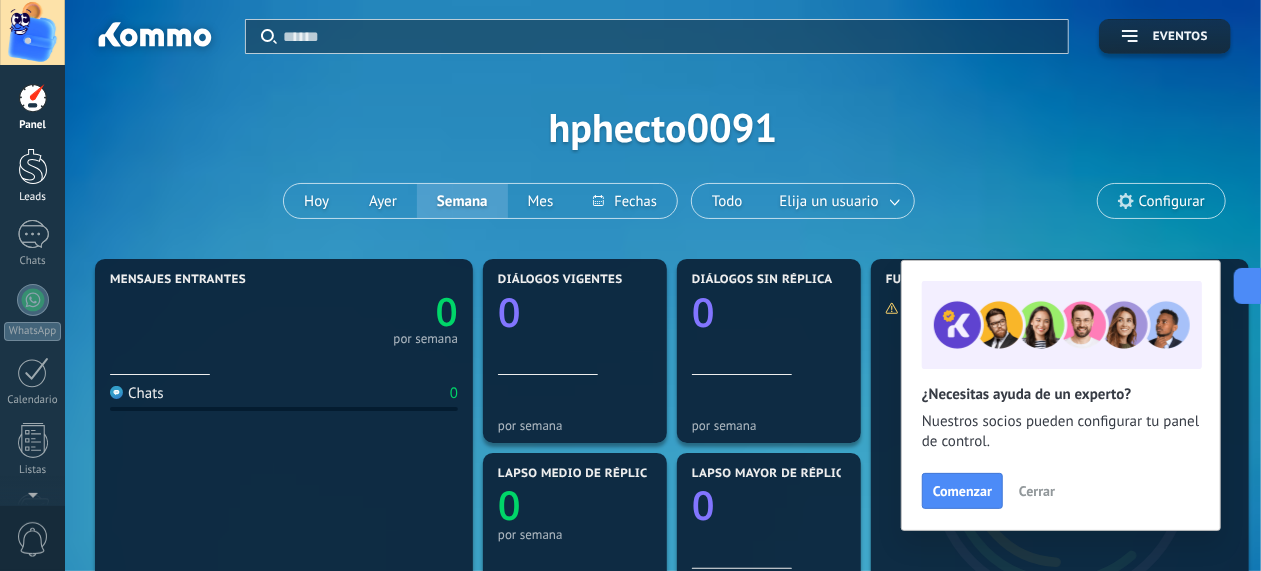 click at bounding box center (33, 166) 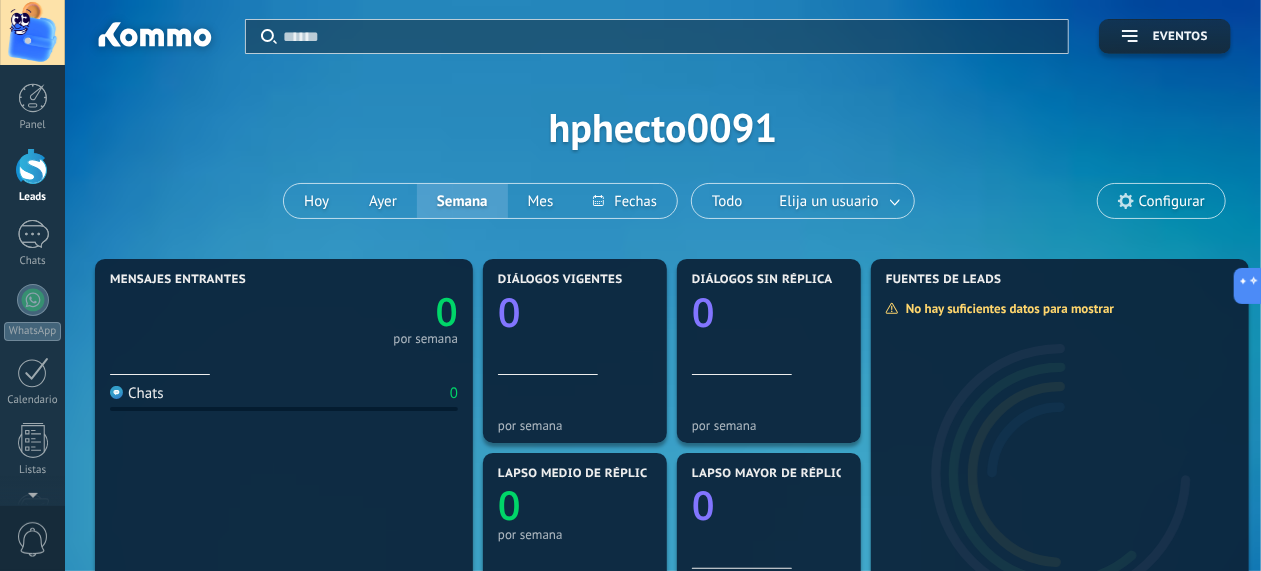 click at bounding box center (33, 166) 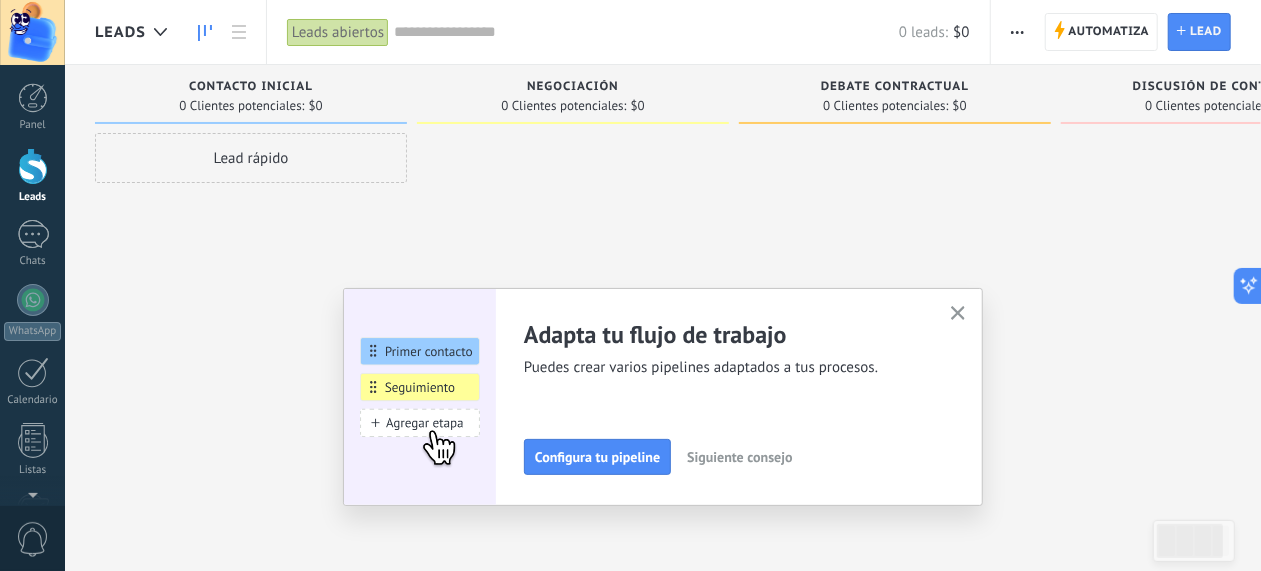 click at bounding box center [958, 314] 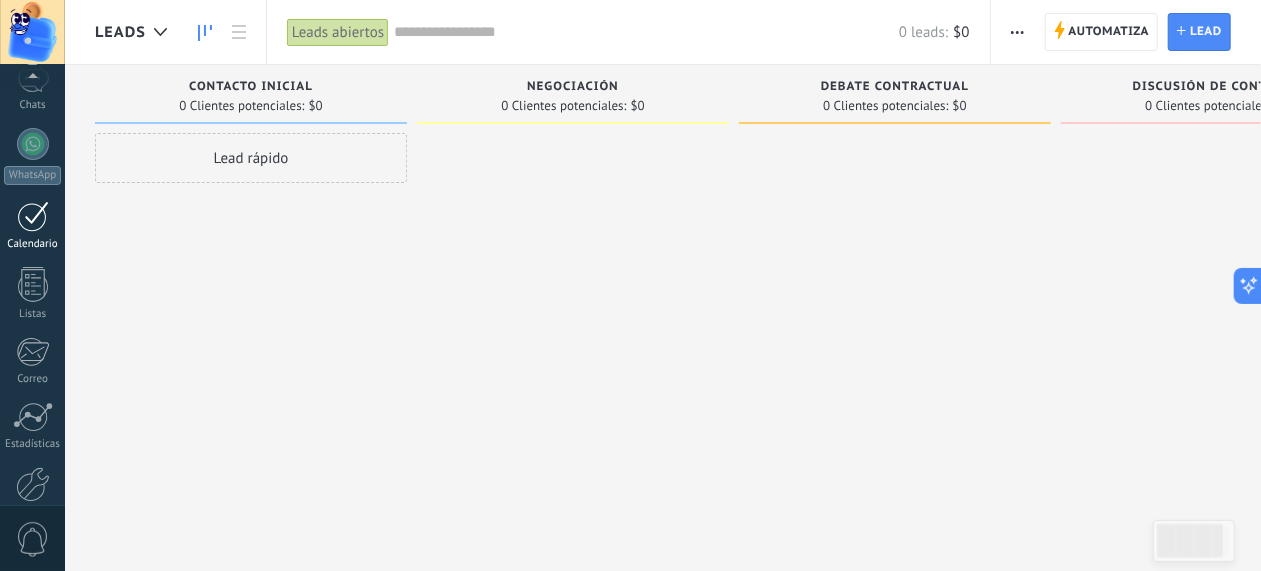 scroll, scrollTop: 259, scrollLeft: 0, axis: vertical 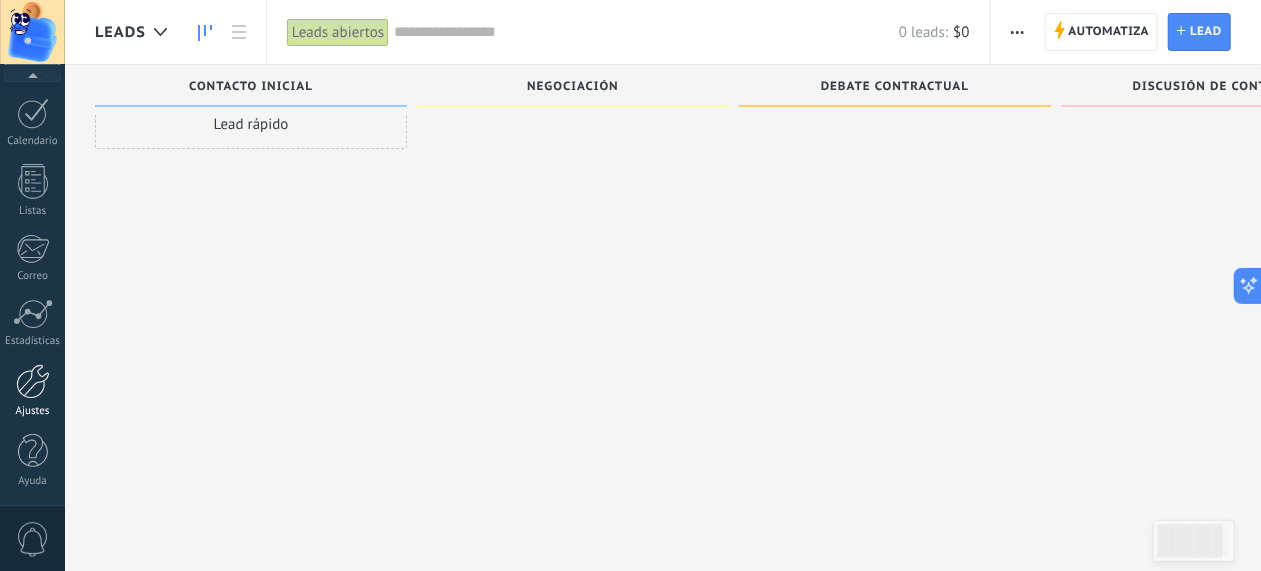 click at bounding box center (33, 381) 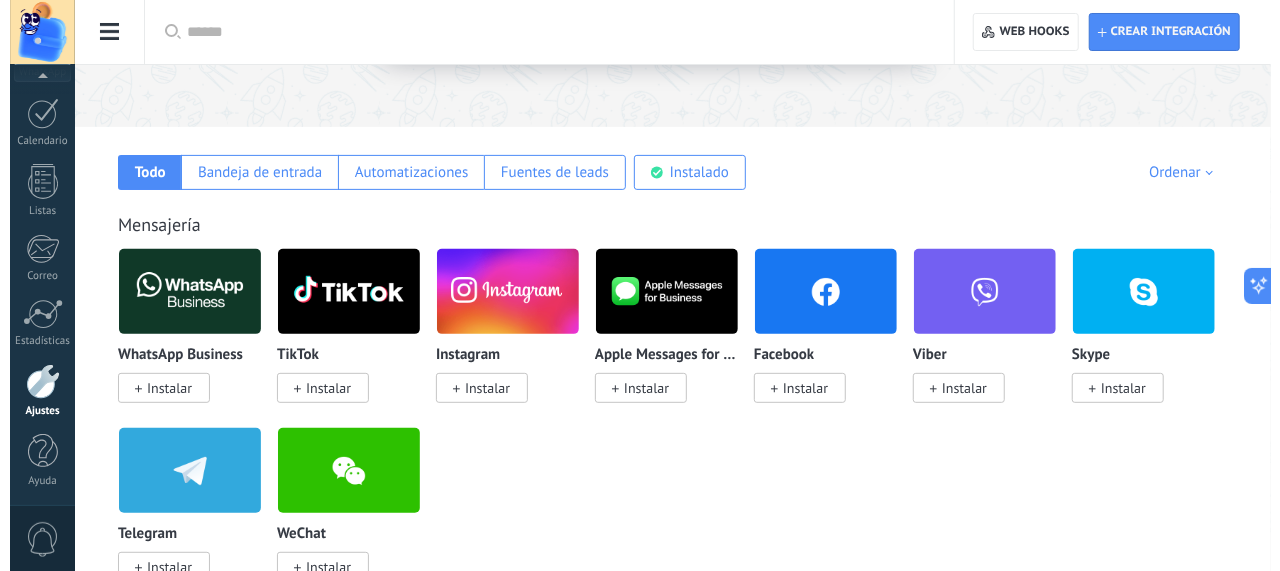 scroll, scrollTop: 266, scrollLeft: 0, axis: vertical 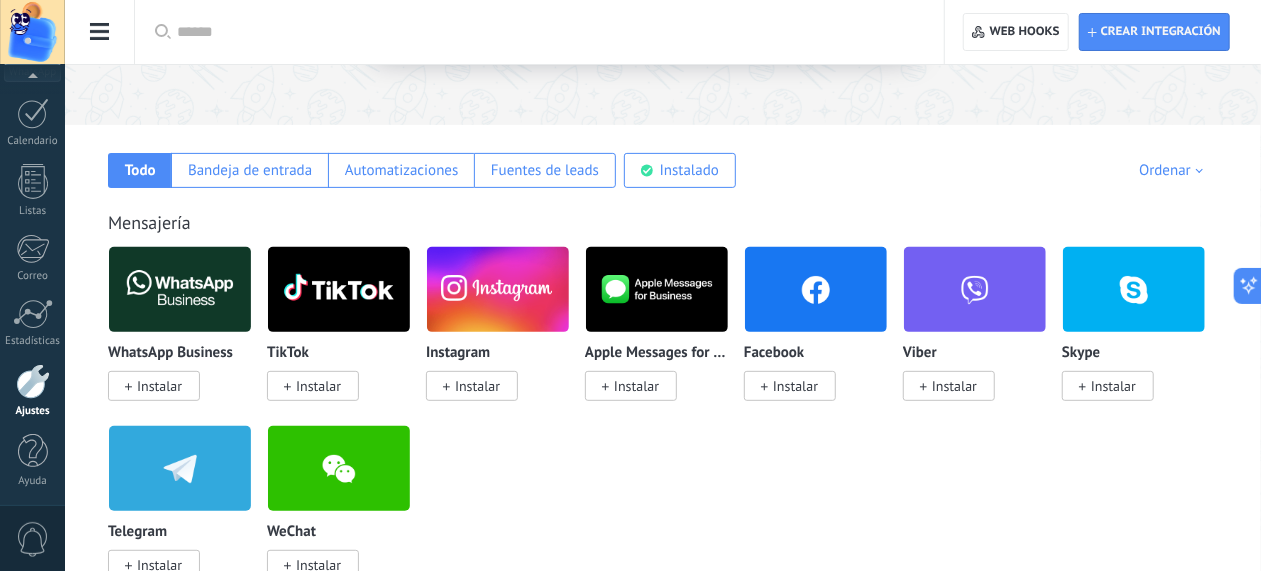 click on "Instalar" at bounding box center [795, 386] 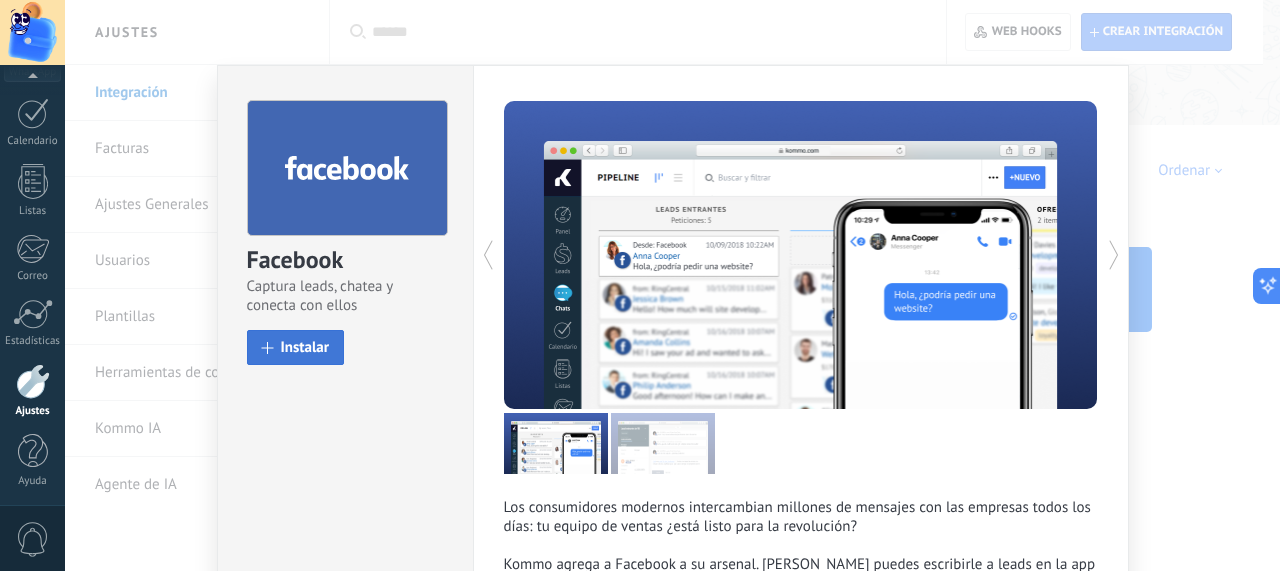 click on "Instalar" at bounding box center (305, 347) 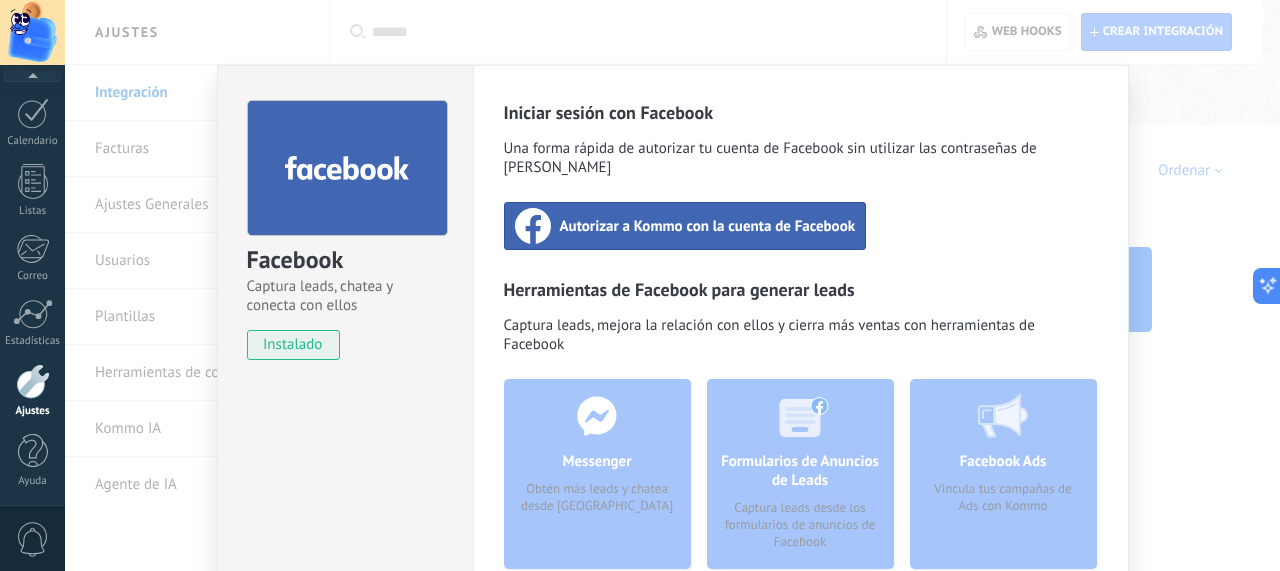 click on "Autorizar a Kommo con la cuenta de Facebook" at bounding box center (708, 226) 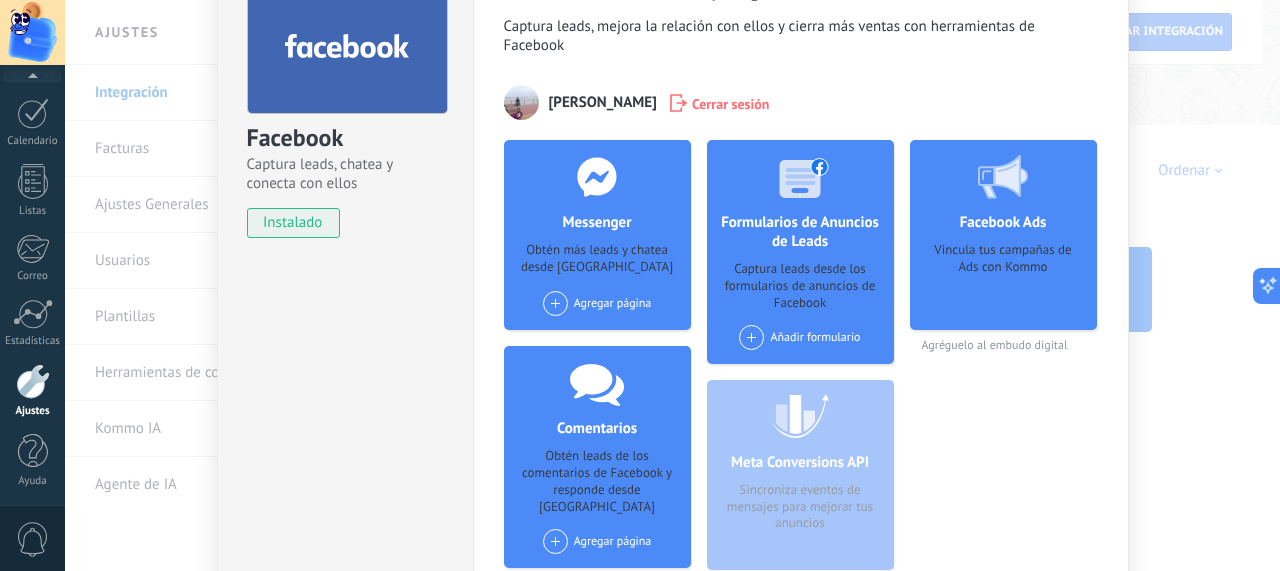 scroll, scrollTop: 138, scrollLeft: 0, axis: vertical 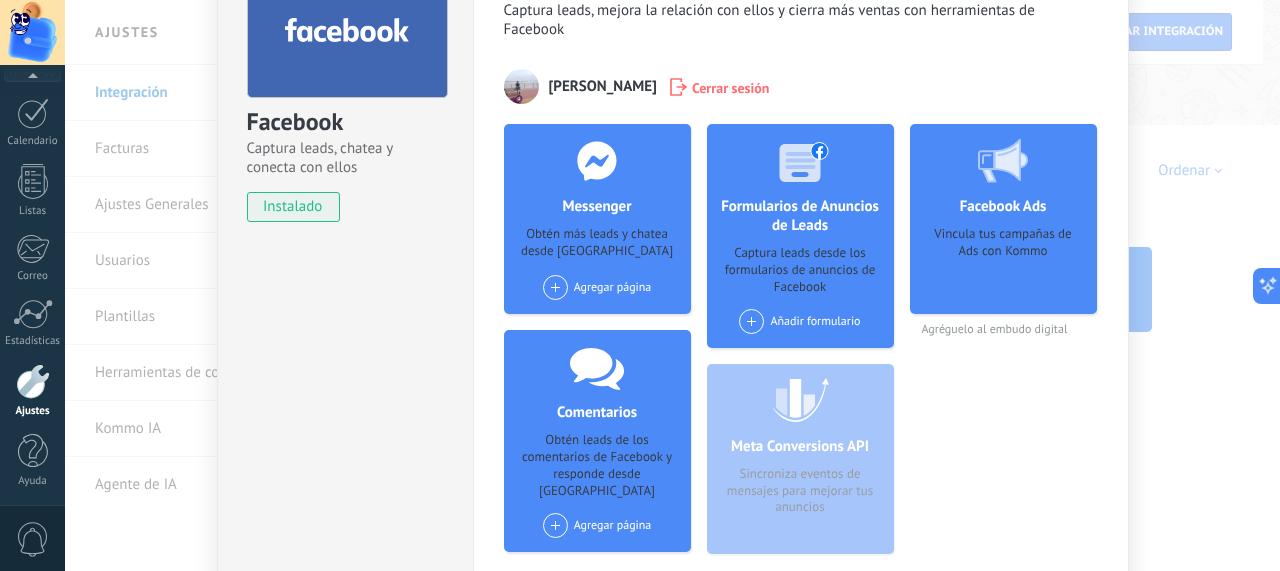 click at bounding box center (555, 287) 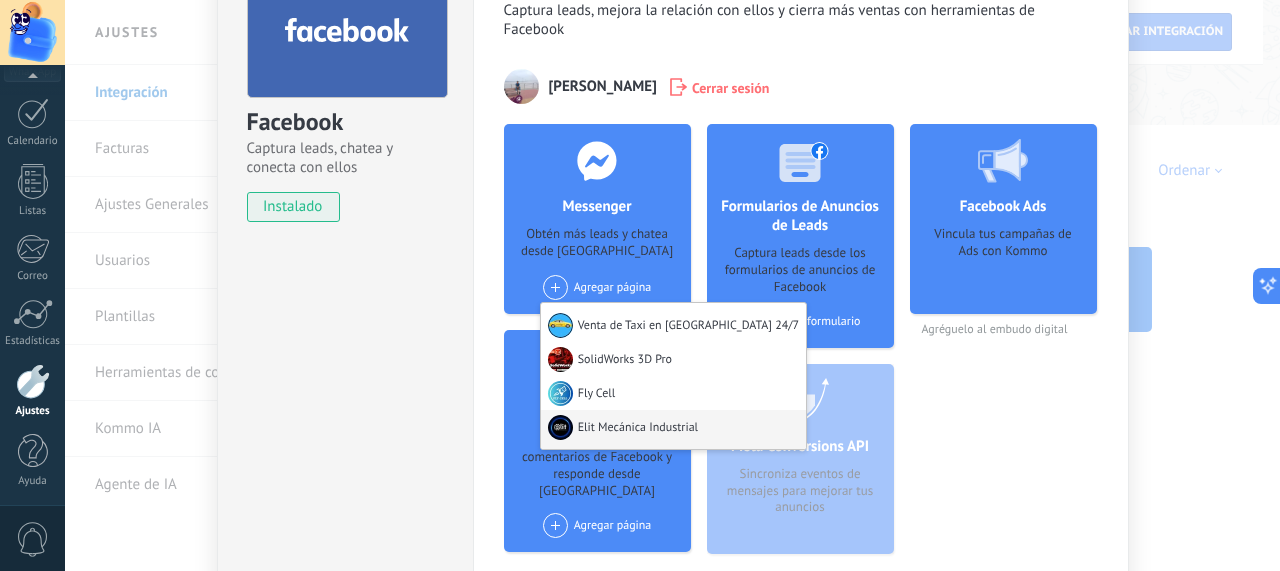 click on "Elit Mecánica Industrial" at bounding box center [673, 429] 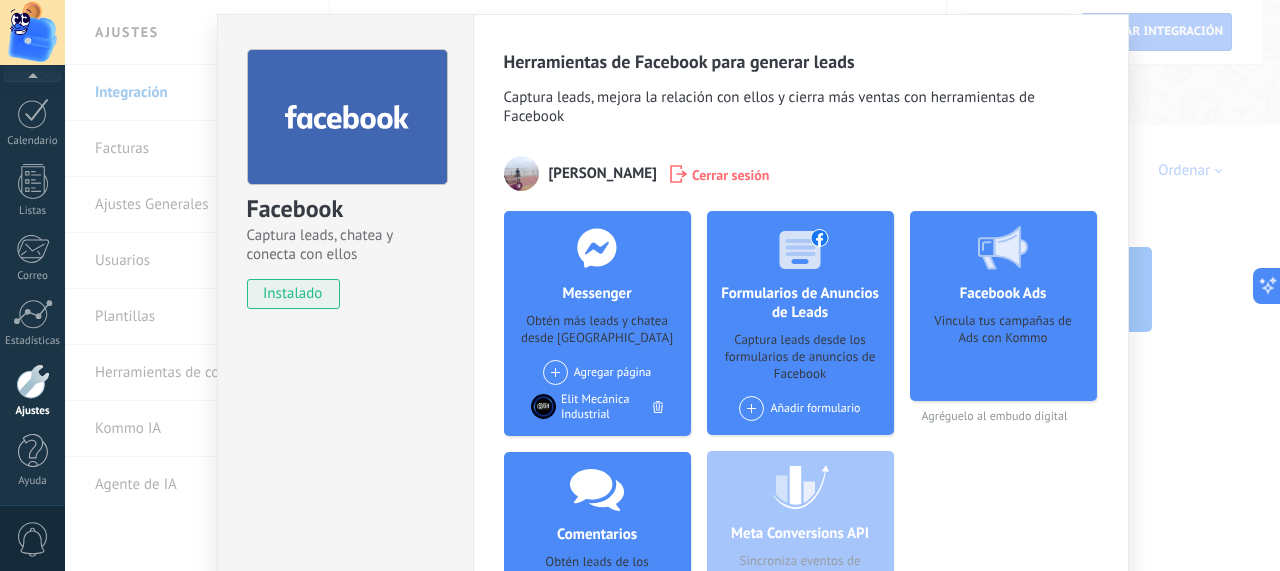 scroll, scrollTop: 36, scrollLeft: 0, axis: vertical 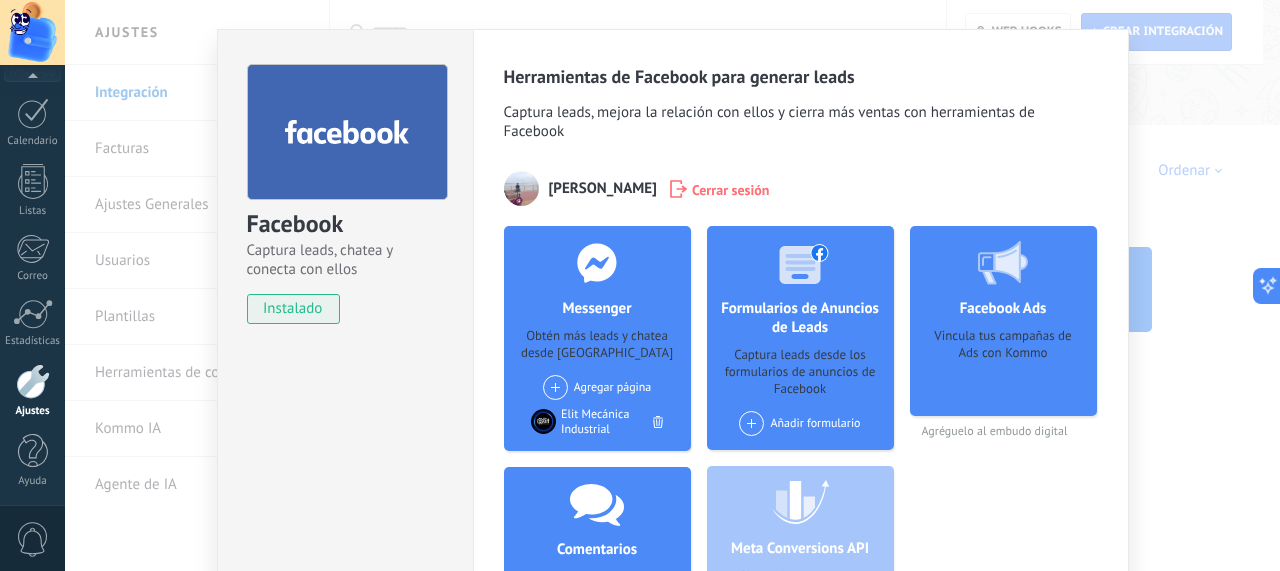 click on "Facebook Captura leads, chatea y conecta con ellos instalado Desinstalar Herramientas de Facebook para generar leads Captura leads, mejora la relación con ellos y cierra más ventas con herramientas de Facebook [PERSON_NAME] Cerrar sesión Messenger Obtén más leads y chatea desde Kommo Agregar página Venta de Taxi en [GEOGRAPHIC_DATA] 24/7  SolidWorks 3D Pro Fly Cell Elit Mecánica Industrial Comentarios Obtén leads de los comentarios de Facebook y responde desde Kommo Agregar página Elit Mecánica Industrial Formularios de Anuncios de Leads Captura leads desde los formularios de anuncios de Facebook Añadir formulario Meta Conversions API Sincroniza eventos de mensajes para mejorar tus anuncios Facebook Ads Vincula tus campañas de Ads con Kommo Agréguelo al embudo digital más" at bounding box center [672, 285] 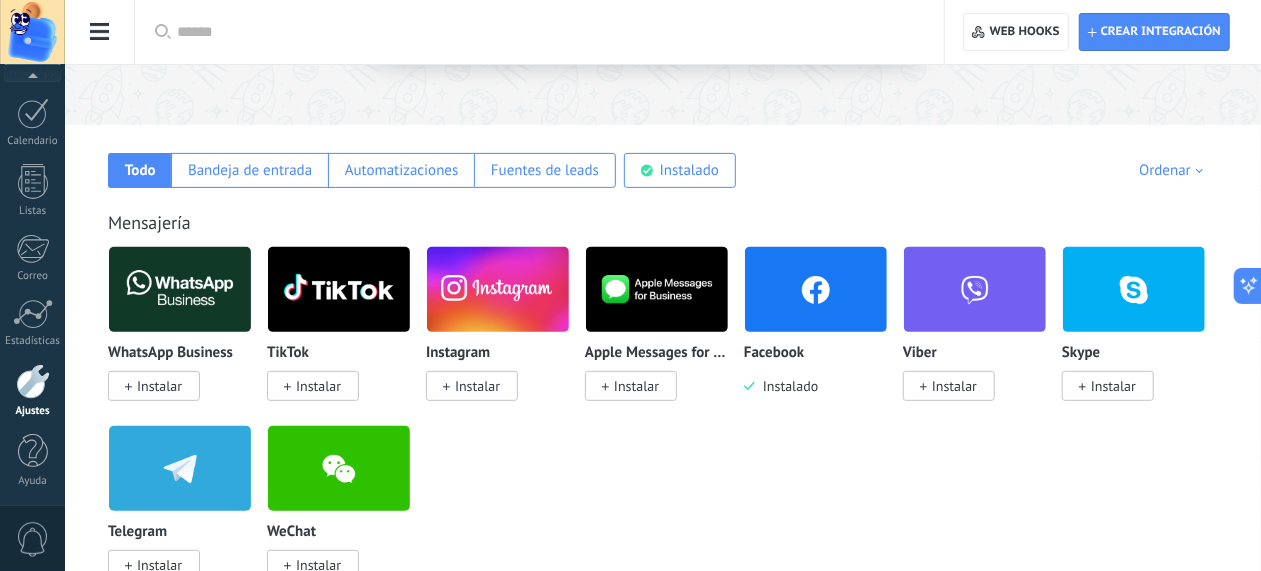 click on "Instalar" at bounding box center (477, 386) 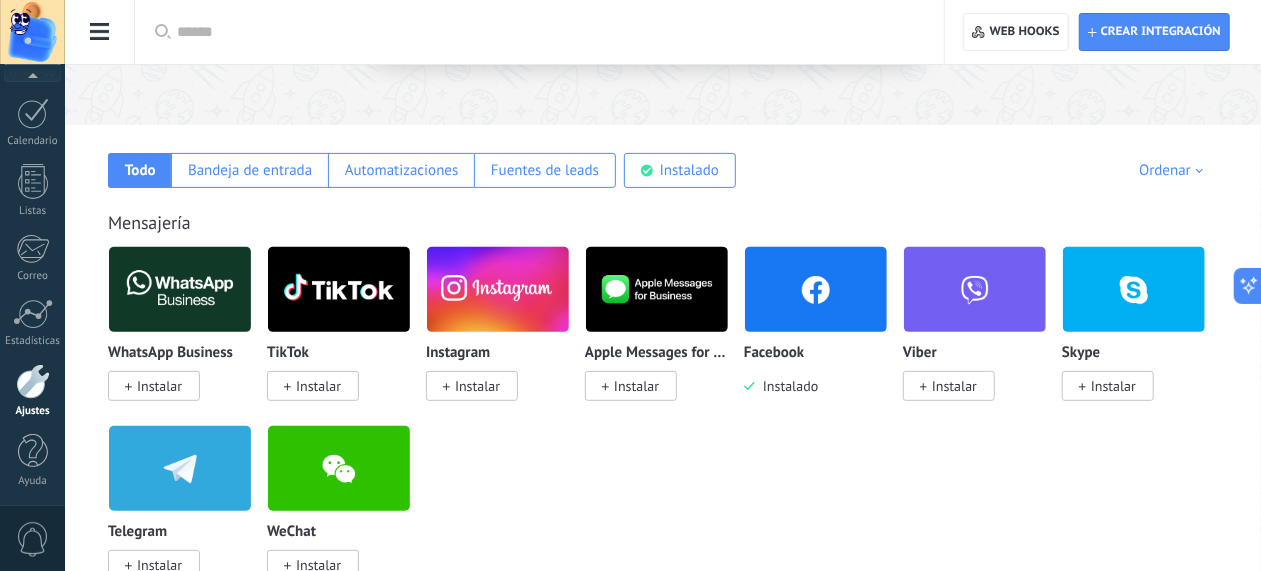 click on "Instalar" at bounding box center (477, 386) 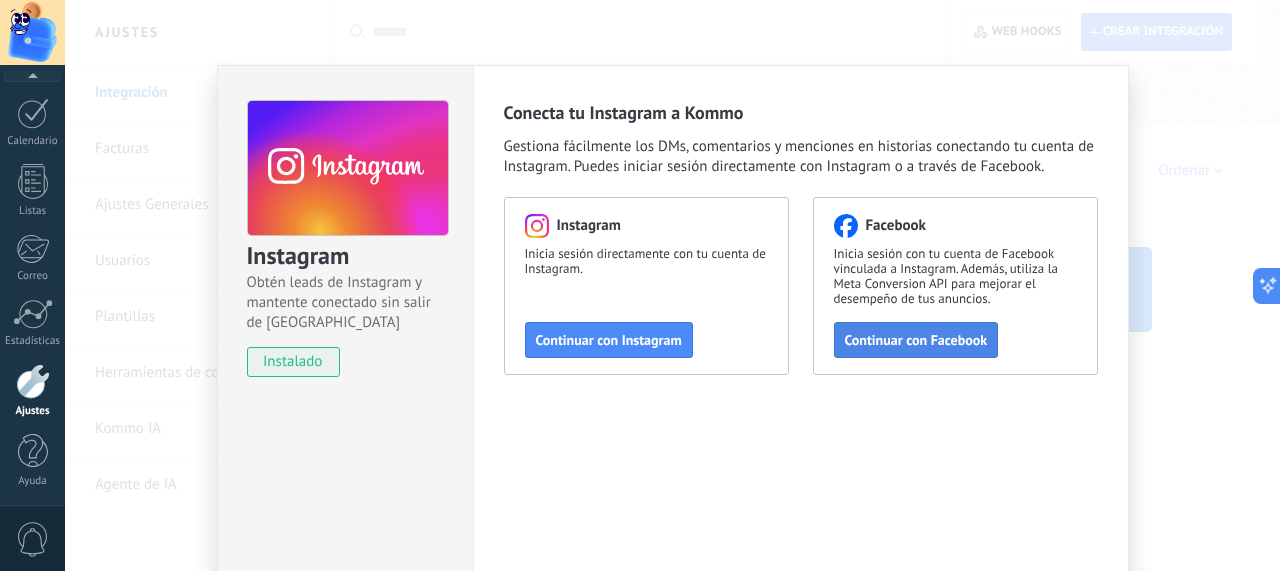 click on "Continuar con Facebook" at bounding box center (916, 340) 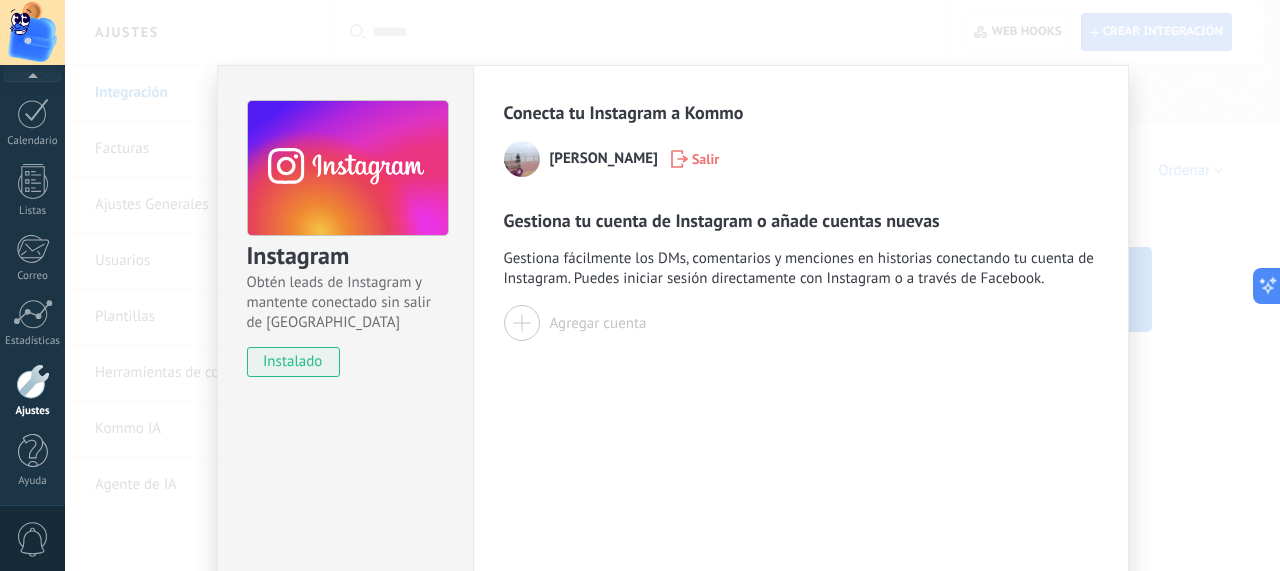 click at bounding box center (522, 323) 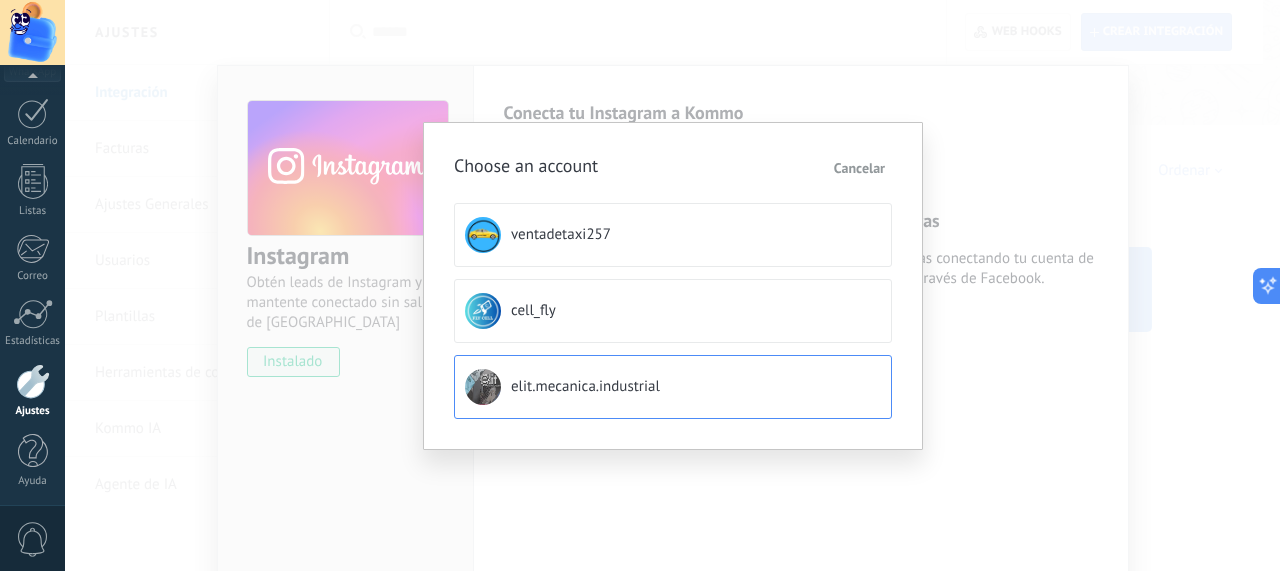 click on "elit.mecanica.industrial" at bounding box center [585, 387] 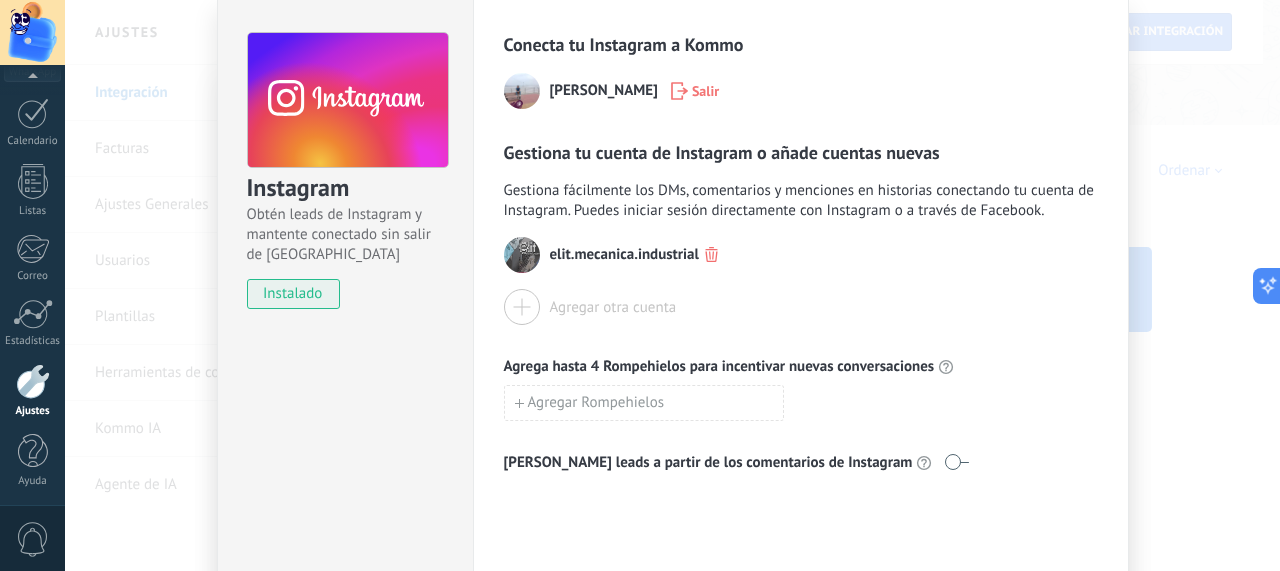 scroll, scrollTop: 0, scrollLeft: 0, axis: both 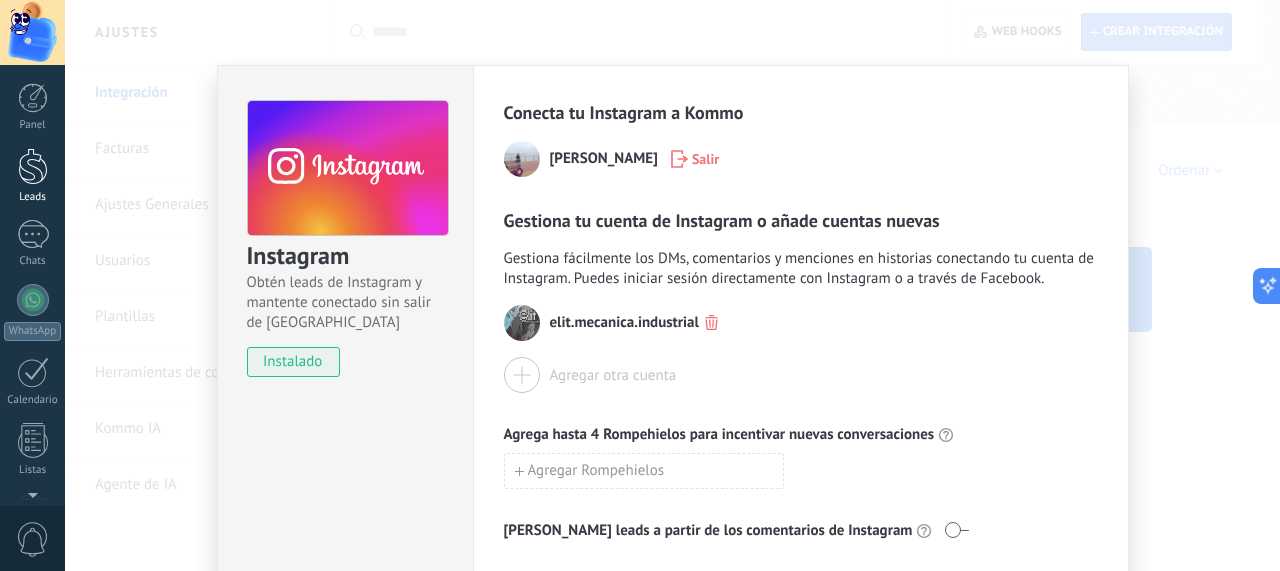 click at bounding box center (33, 166) 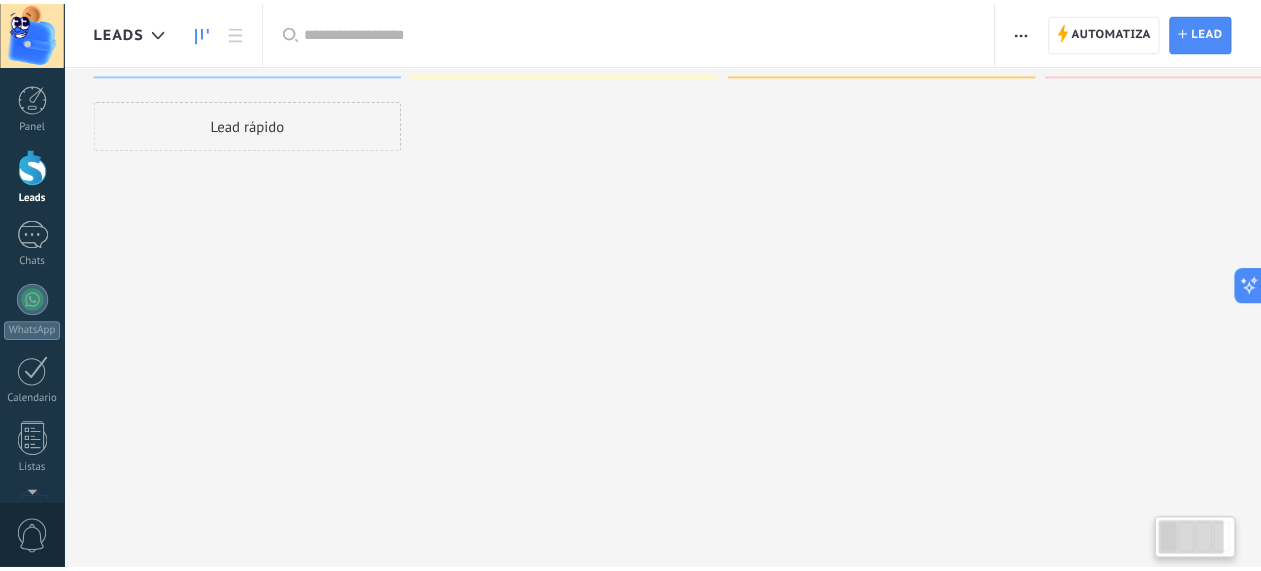 scroll, scrollTop: 0, scrollLeft: 0, axis: both 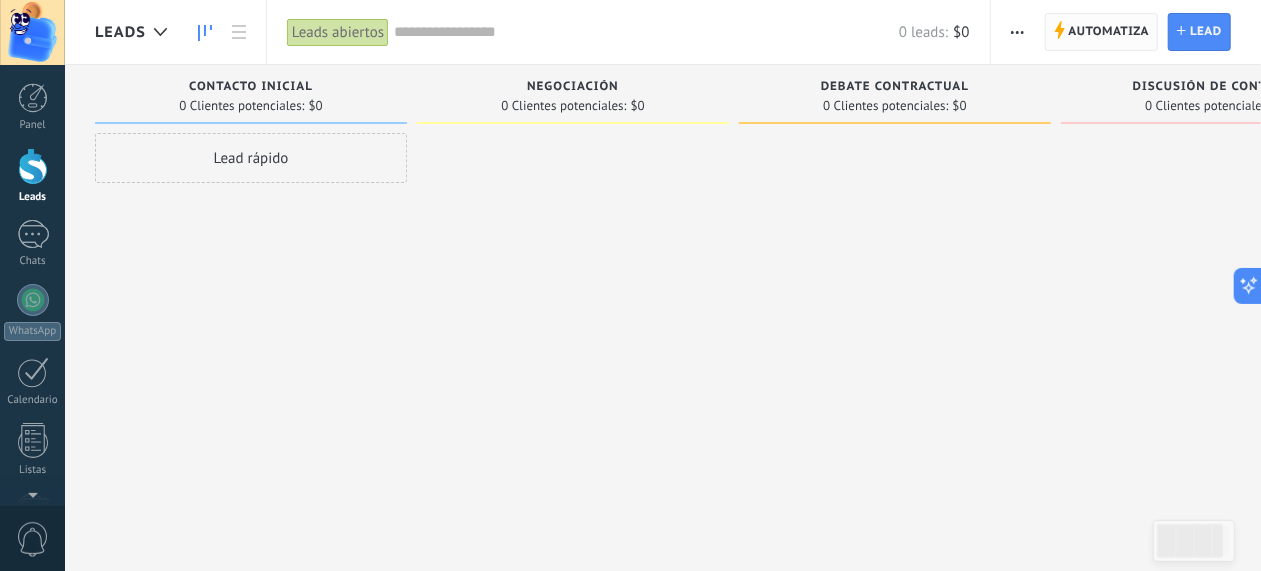click on "Automatiza" at bounding box center [1109, 32] 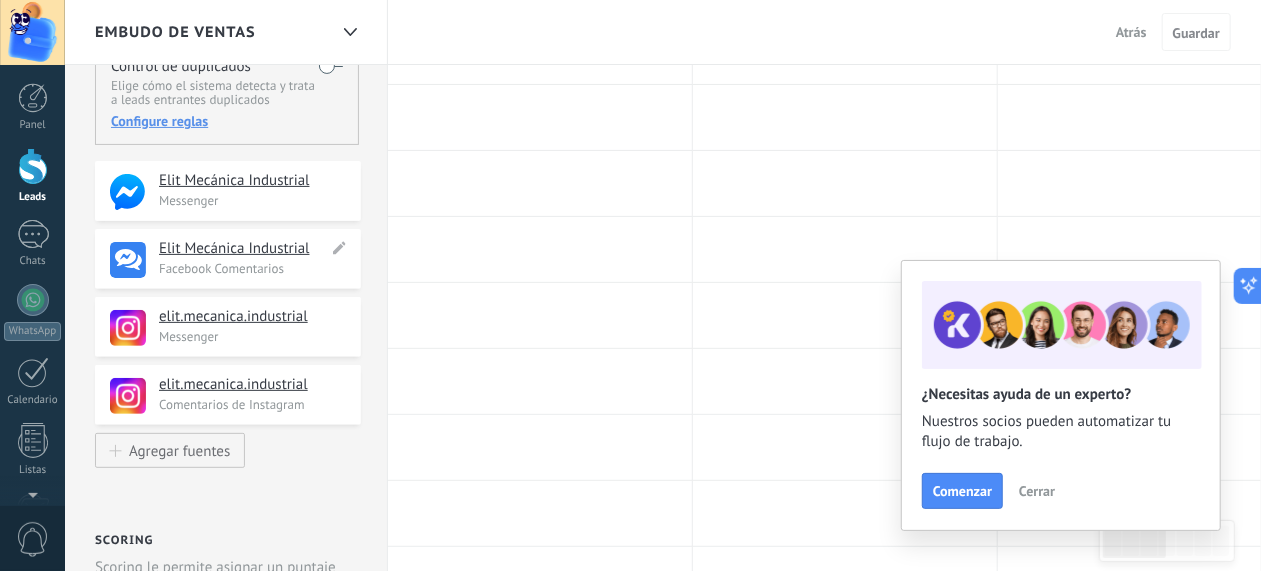 scroll, scrollTop: 194, scrollLeft: 0, axis: vertical 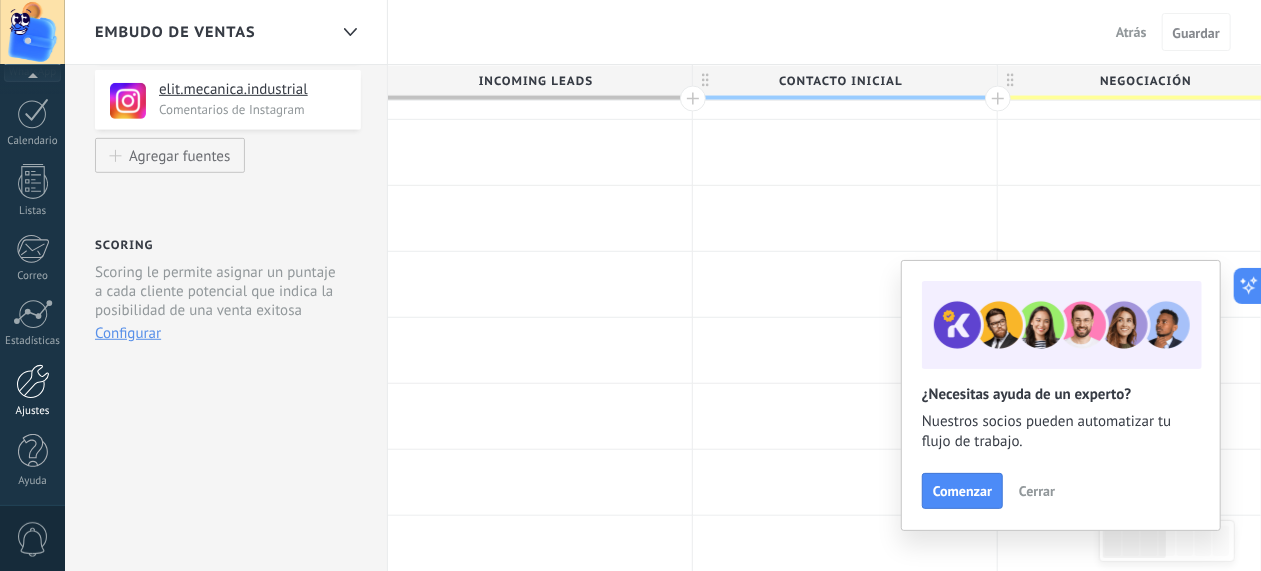 click at bounding box center [33, 381] 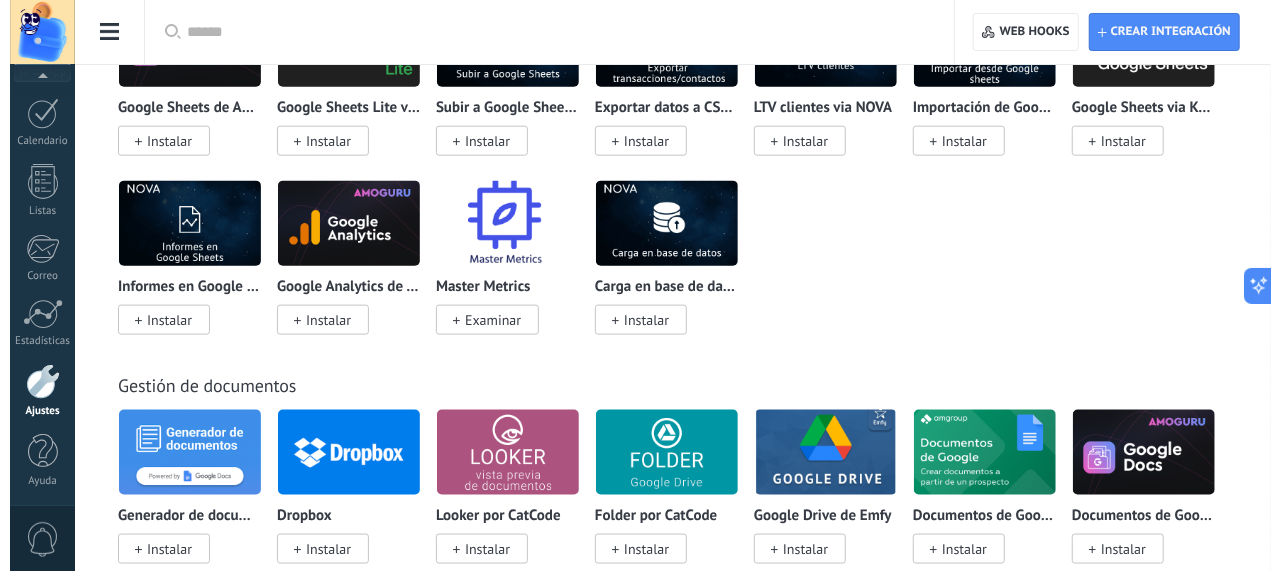 scroll, scrollTop: 4978, scrollLeft: 0, axis: vertical 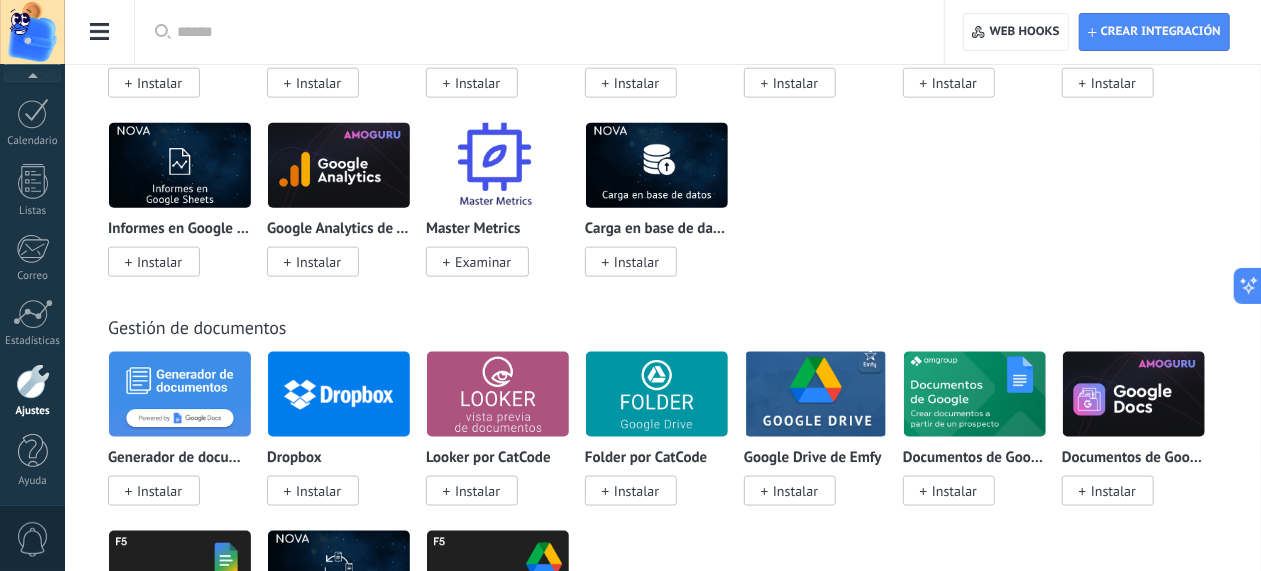 click on "Instalar" at bounding box center [159, -733] 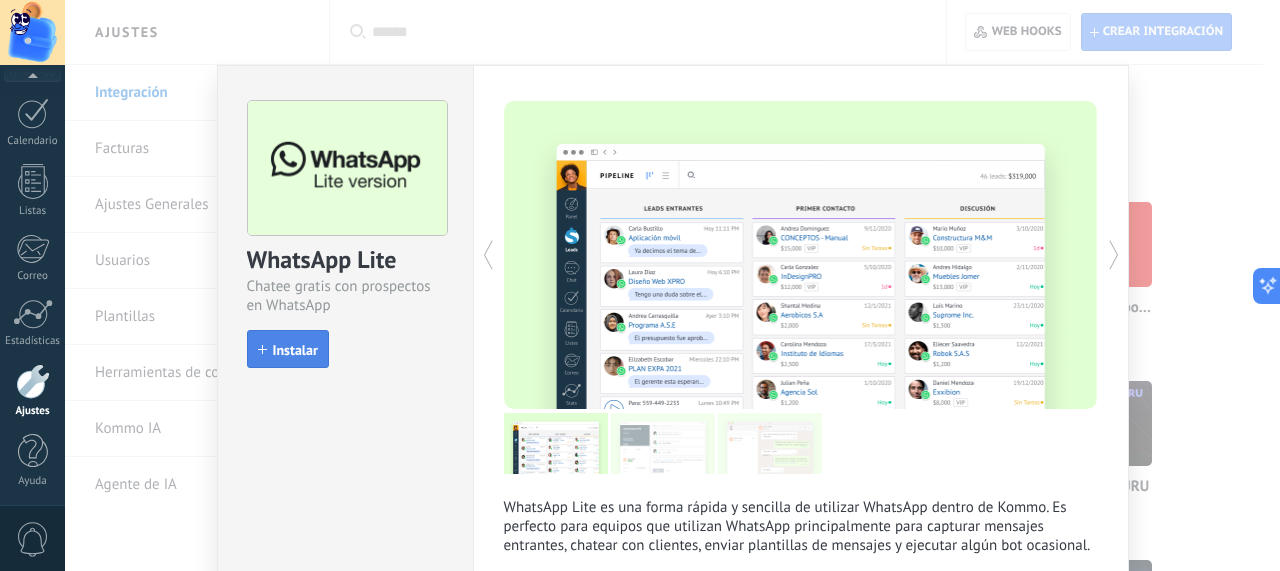 click on "Instalar" at bounding box center [295, 350] 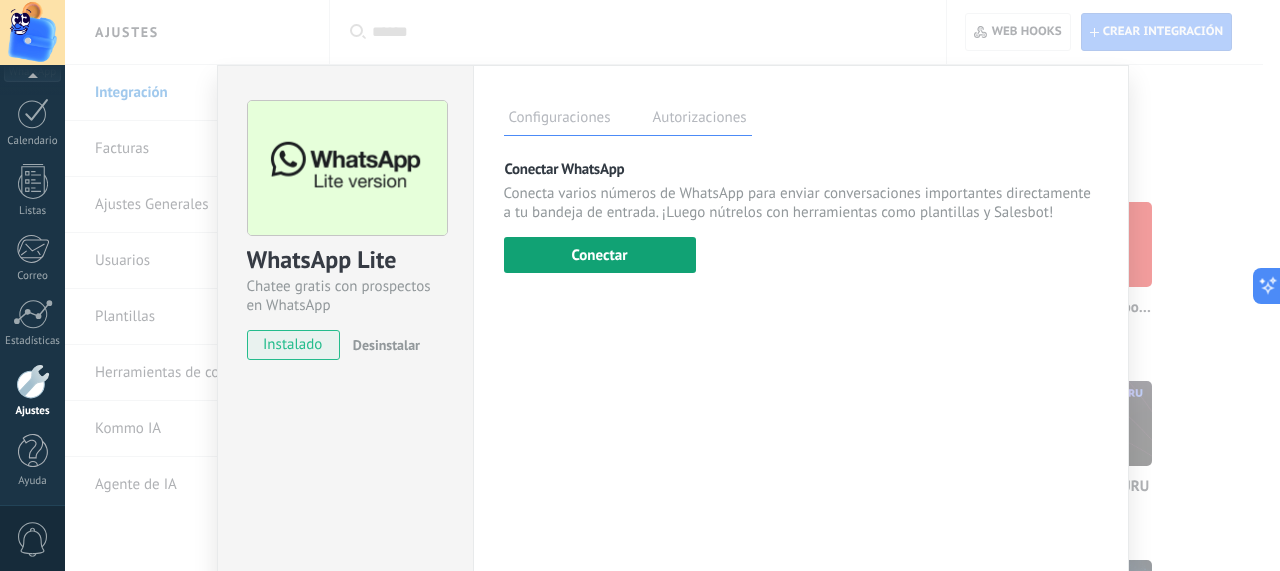 click on "Conectar" at bounding box center [600, 255] 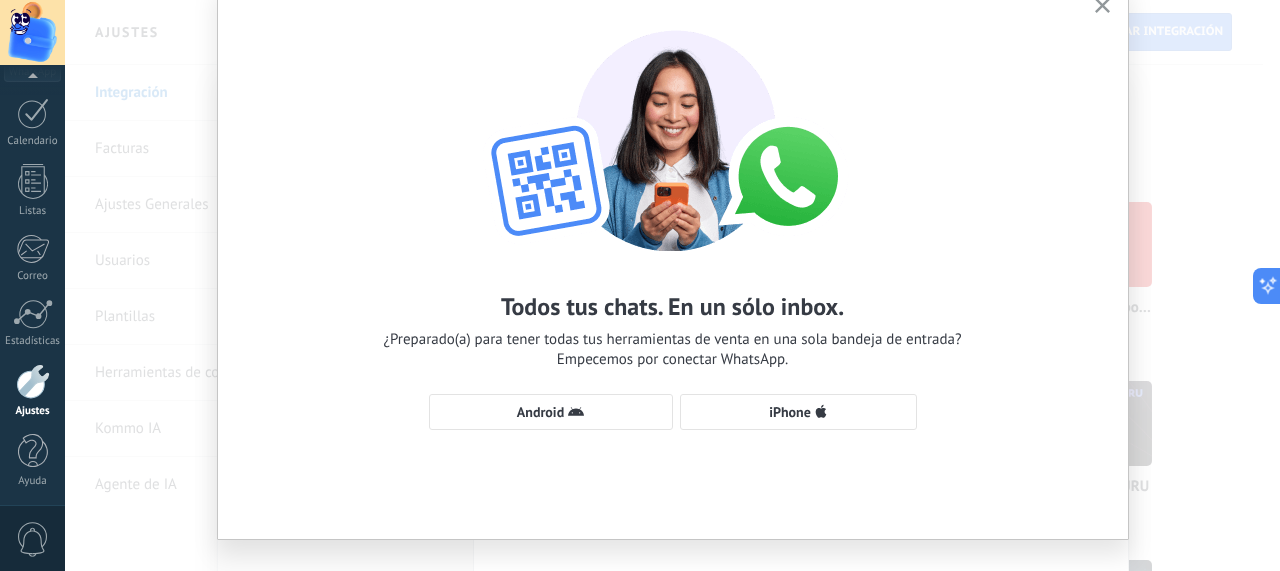 scroll, scrollTop: 118, scrollLeft: 0, axis: vertical 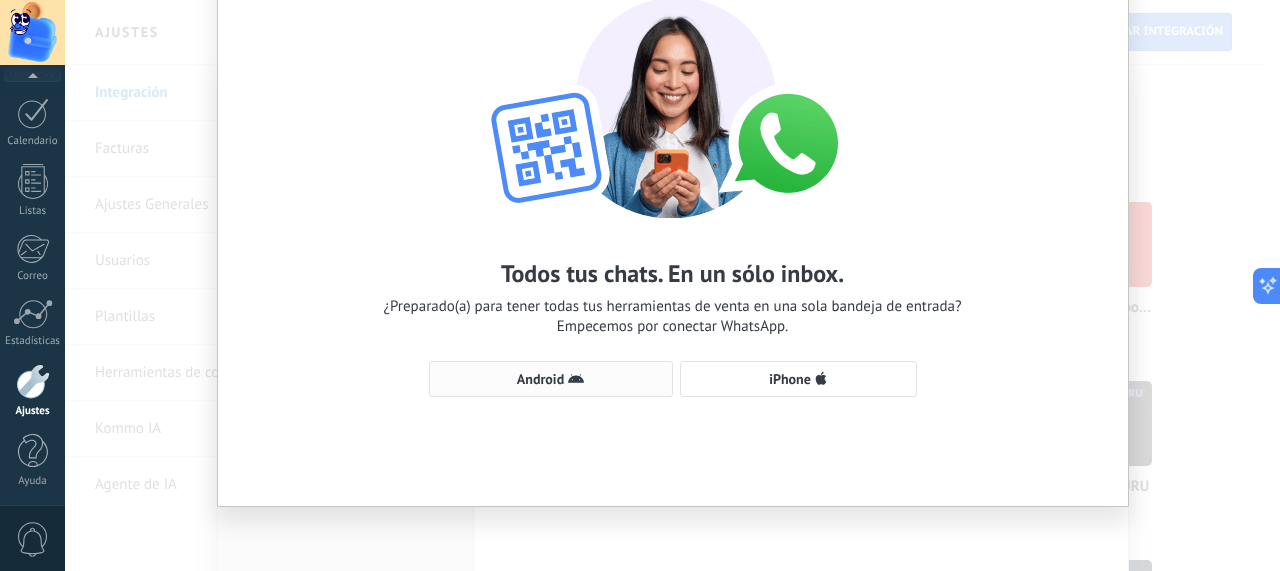 click on "Android" at bounding box center (551, 379) 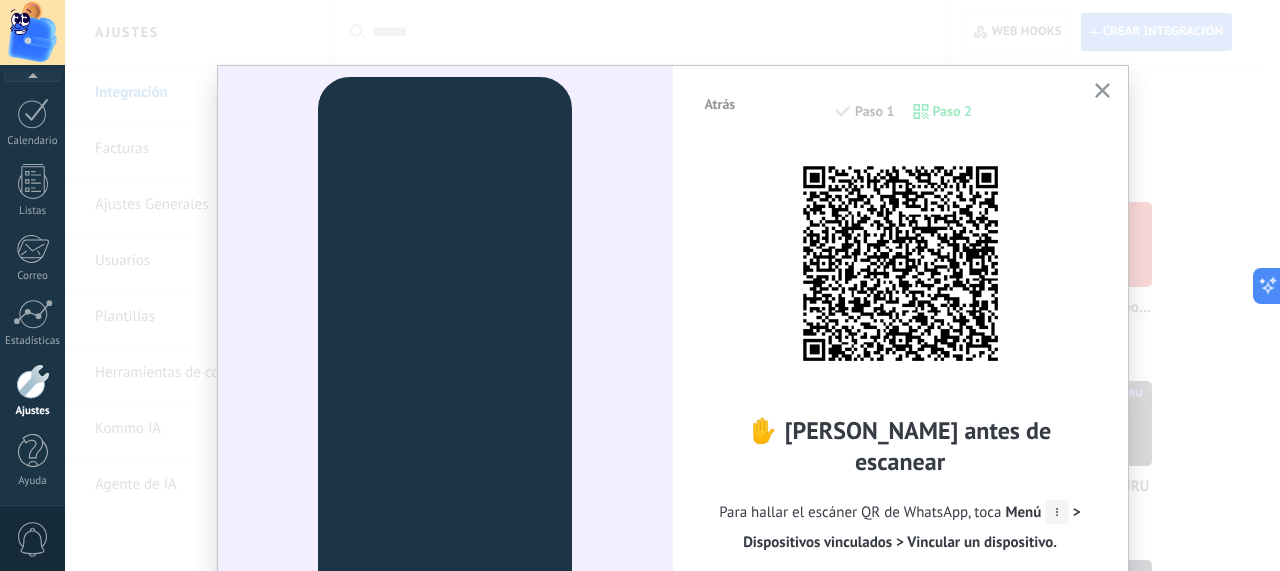 scroll, scrollTop: 118, scrollLeft: 0, axis: vertical 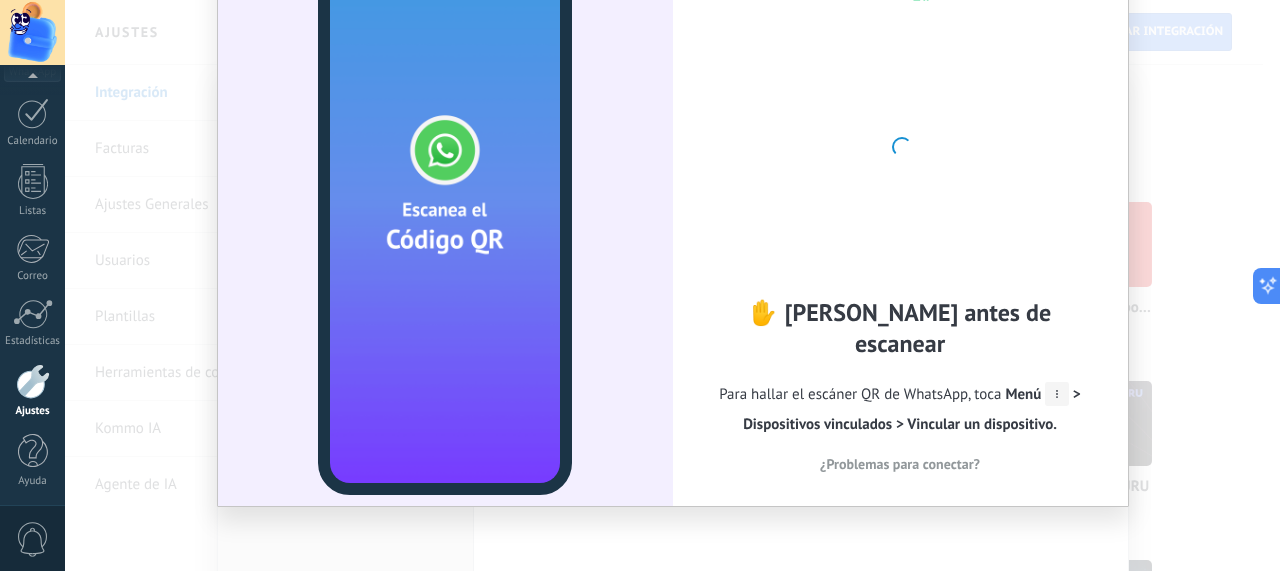 click on "¿Problemas para conectar?" at bounding box center [900, 464] 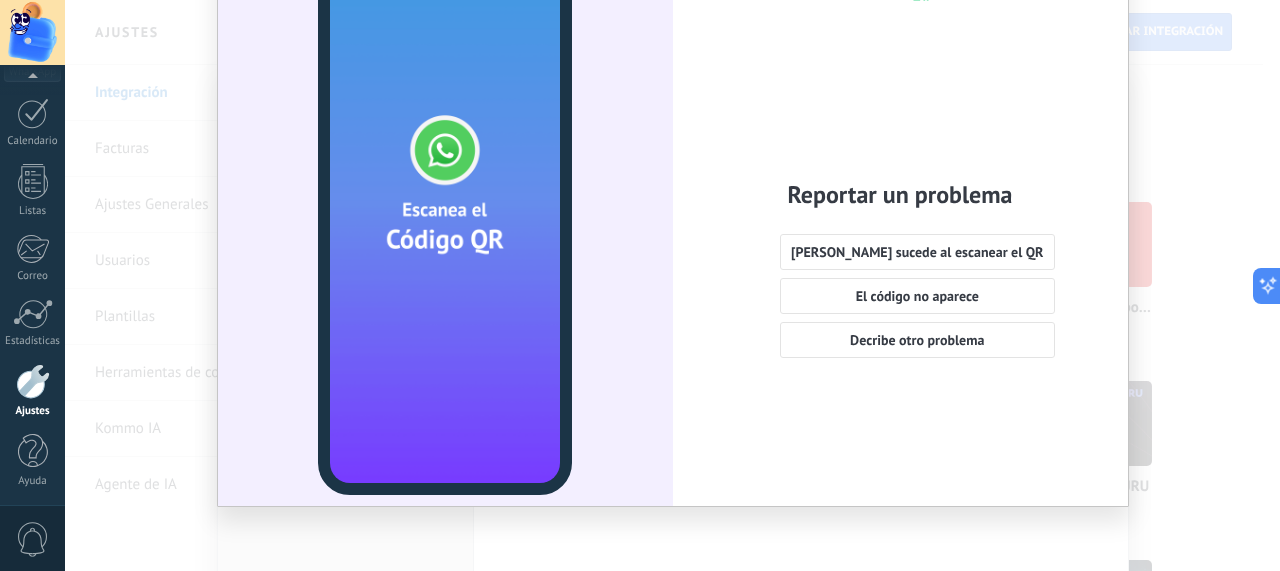 scroll, scrollTop: 0, scrollLeft: 0, axis: both 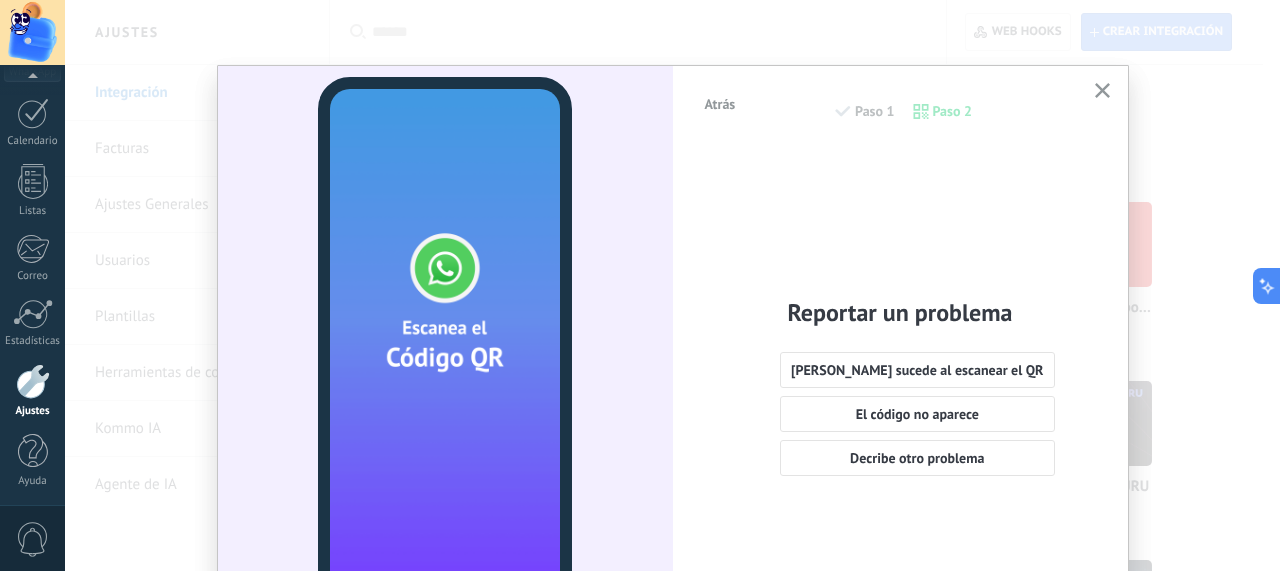 click 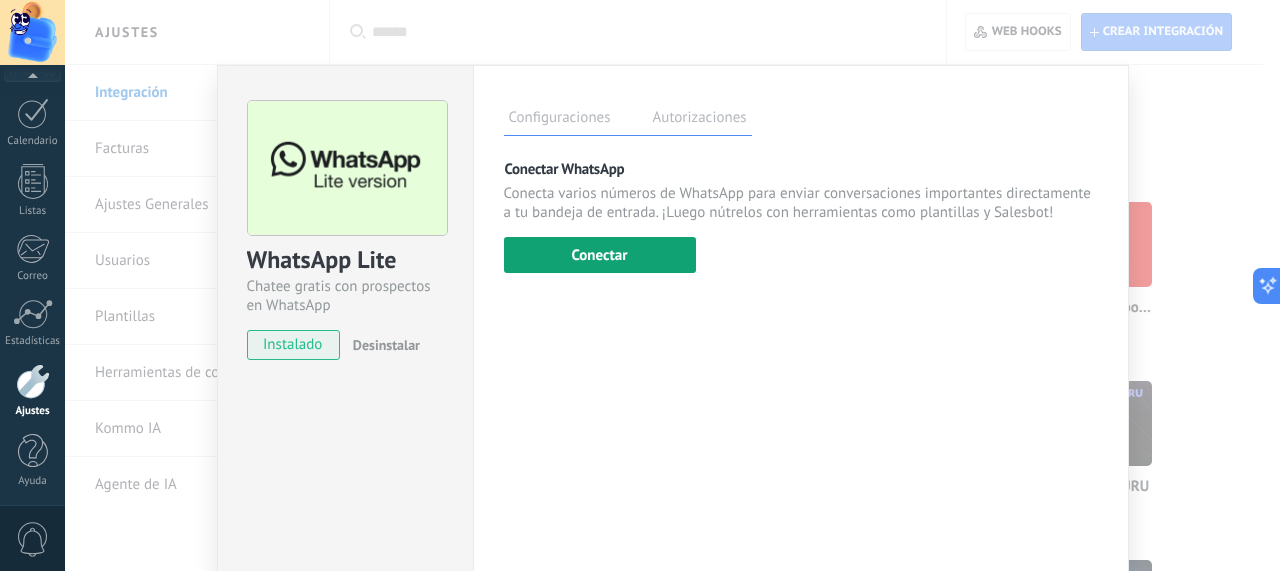 click on "Conectar" at bounding box center (600, 255) 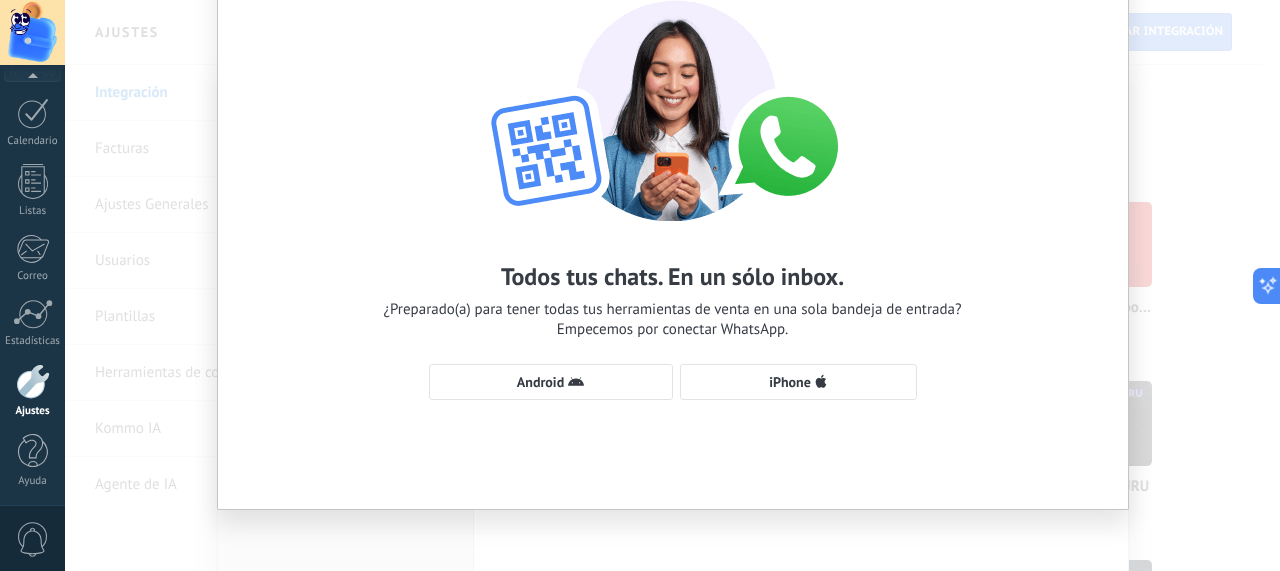 scroll, scrollTop: 117, scrollLeft: 0, axis: vertical 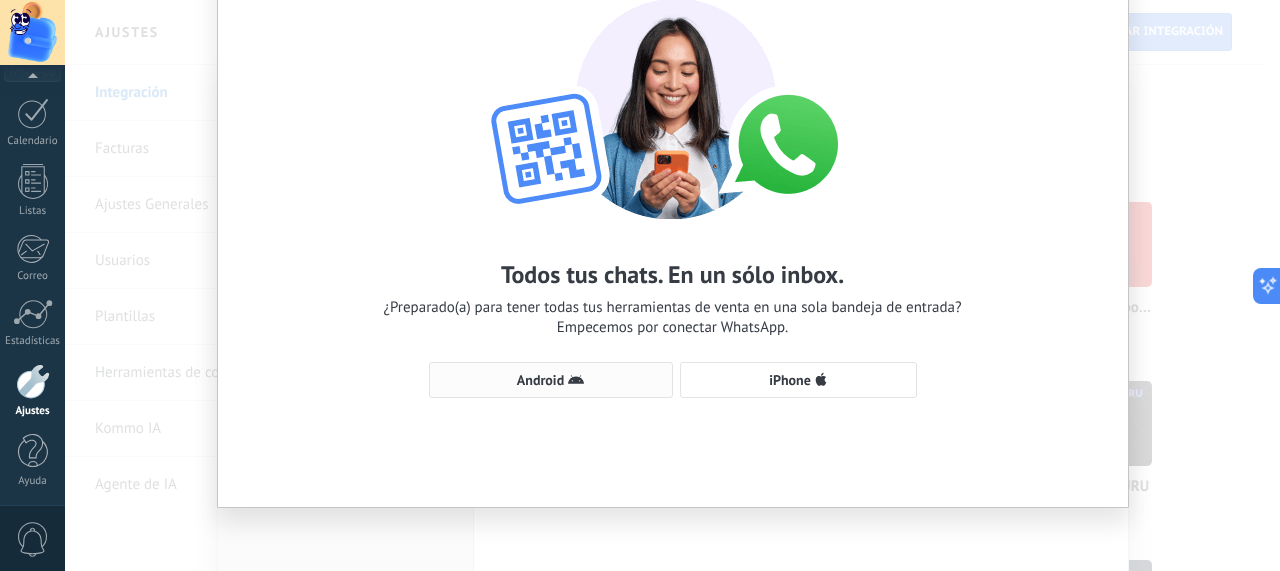 click on "Android" at bounding box center (551, 380) 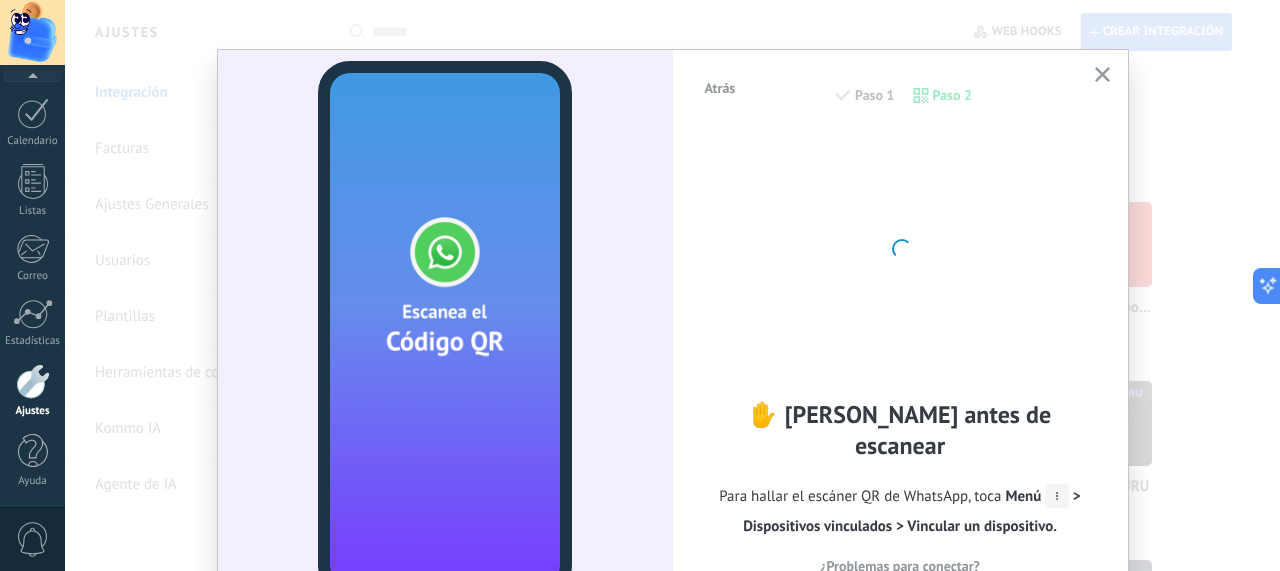 scroll, scrollTop: 12, scrollLeft: 0, axis: vertical 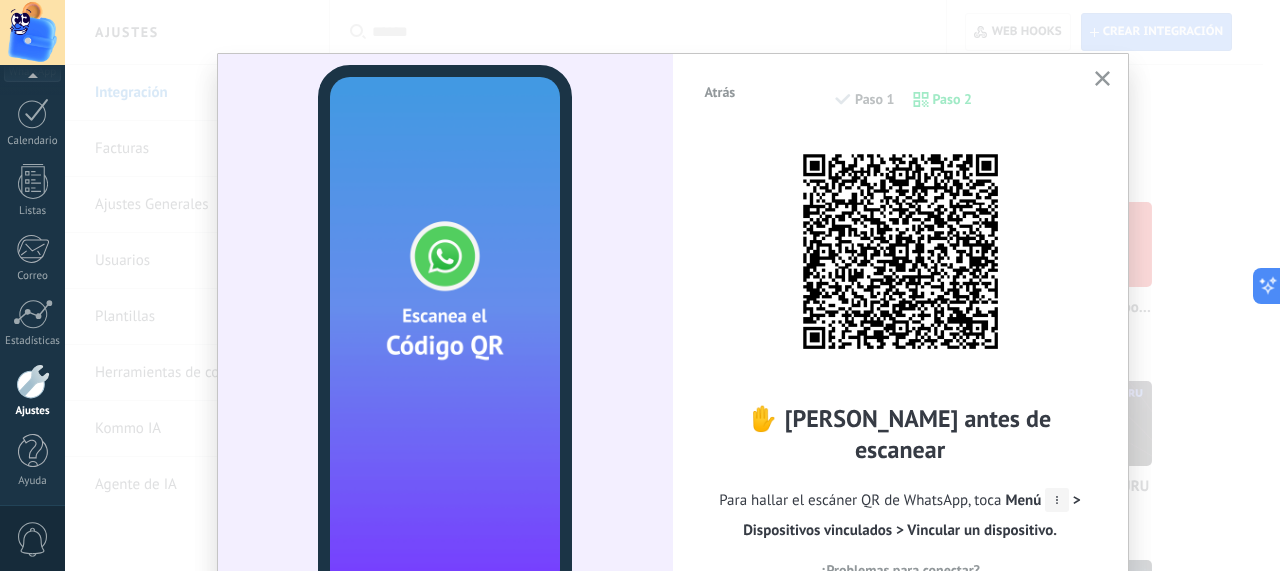 click 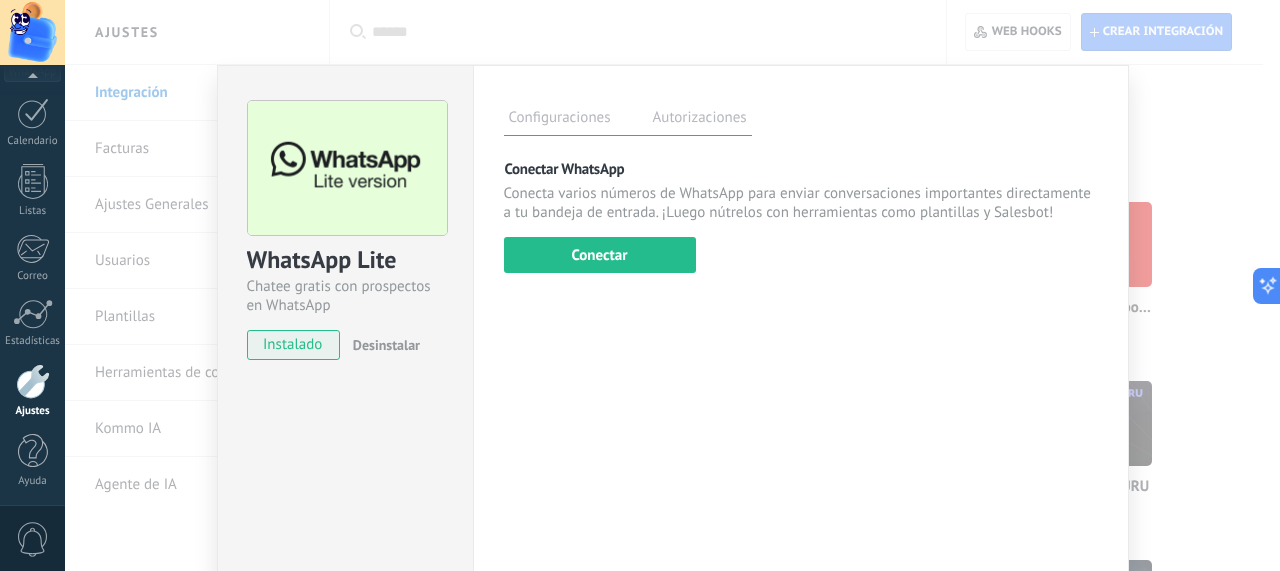 scroll, scrollTop: 0, scrollLeft: 0, axis: both 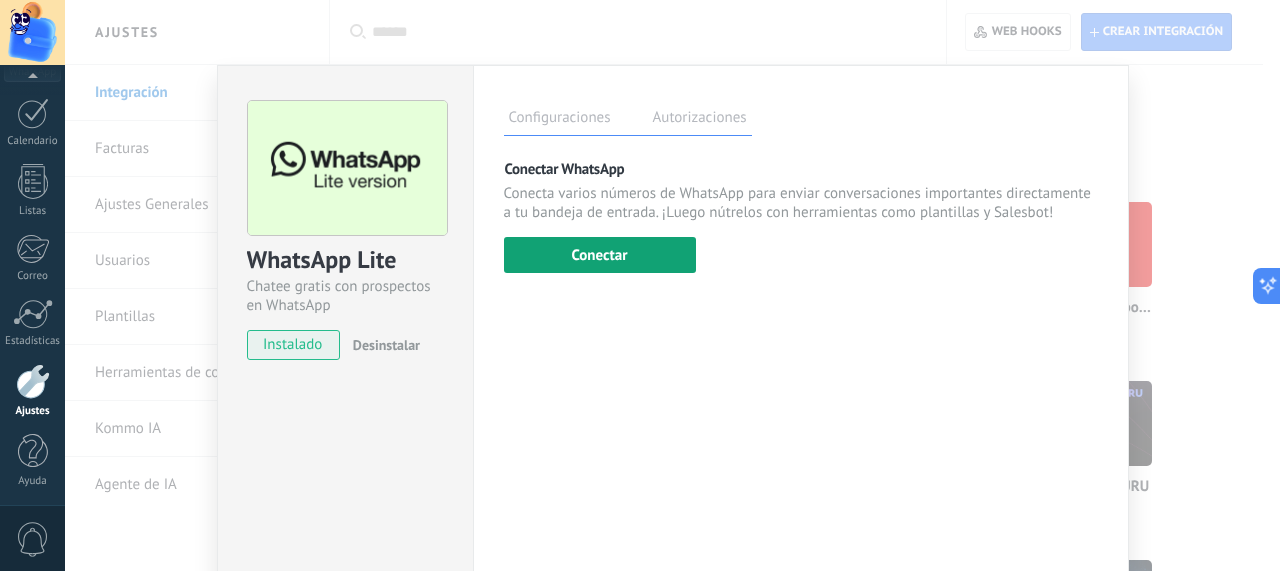 click on "Conectar" at bounding box center (600, 255) 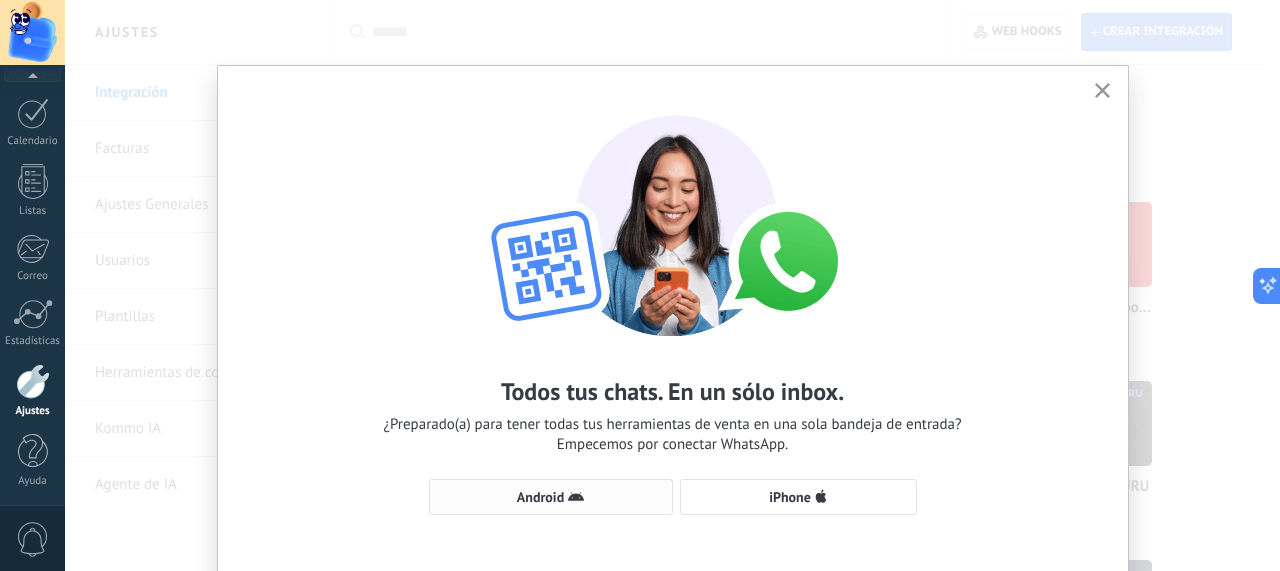 click on "Android" at bounding box center [551, 497] 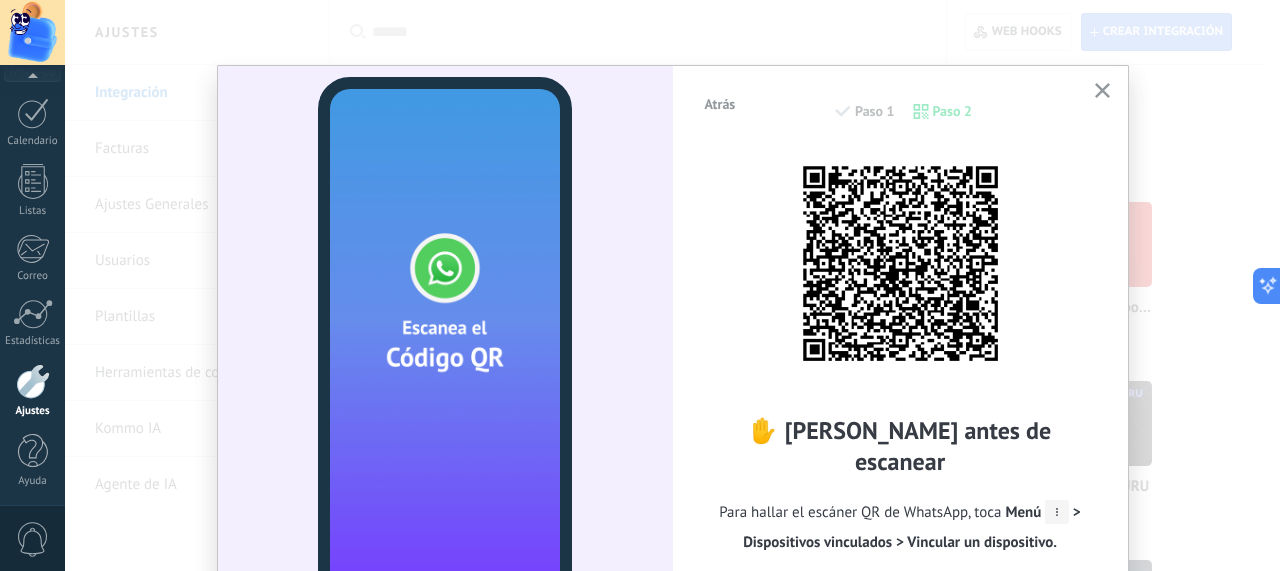 click at bounding box center (1102, 91) 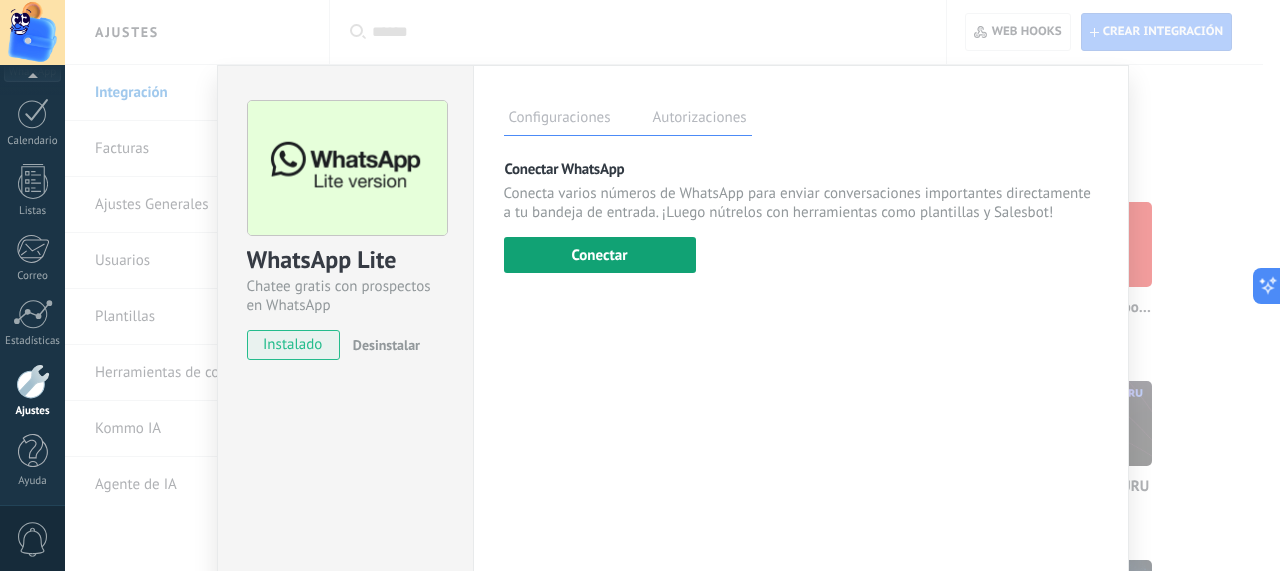 click on "Conectar" at bounding box center [600, 255] 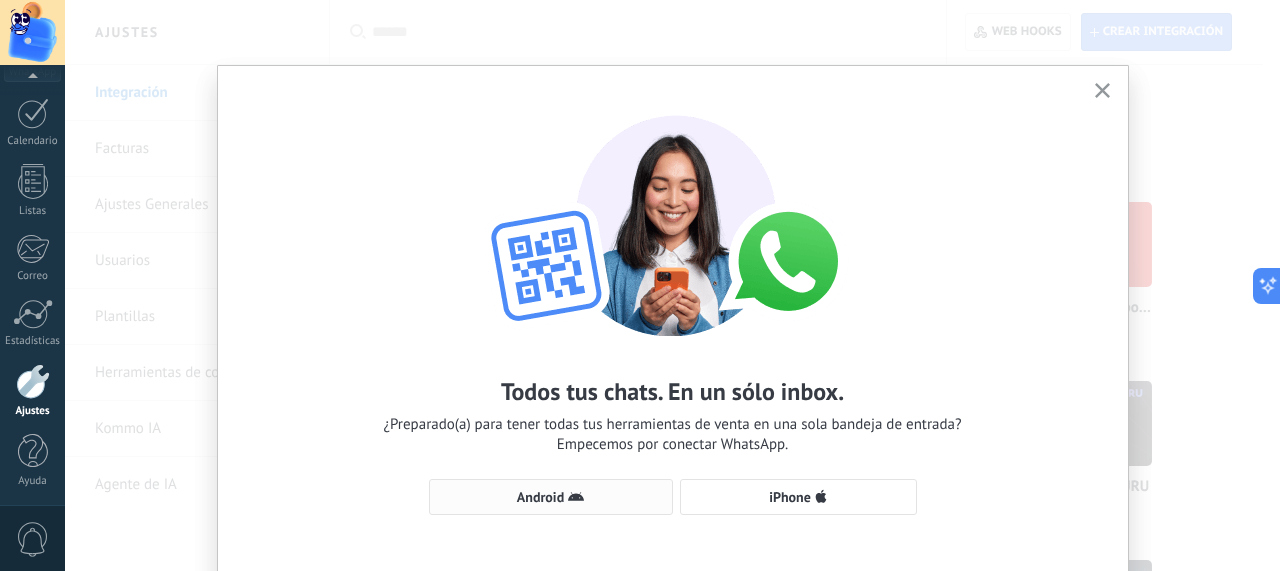 click on "Android" at bounding box center (540, 497) 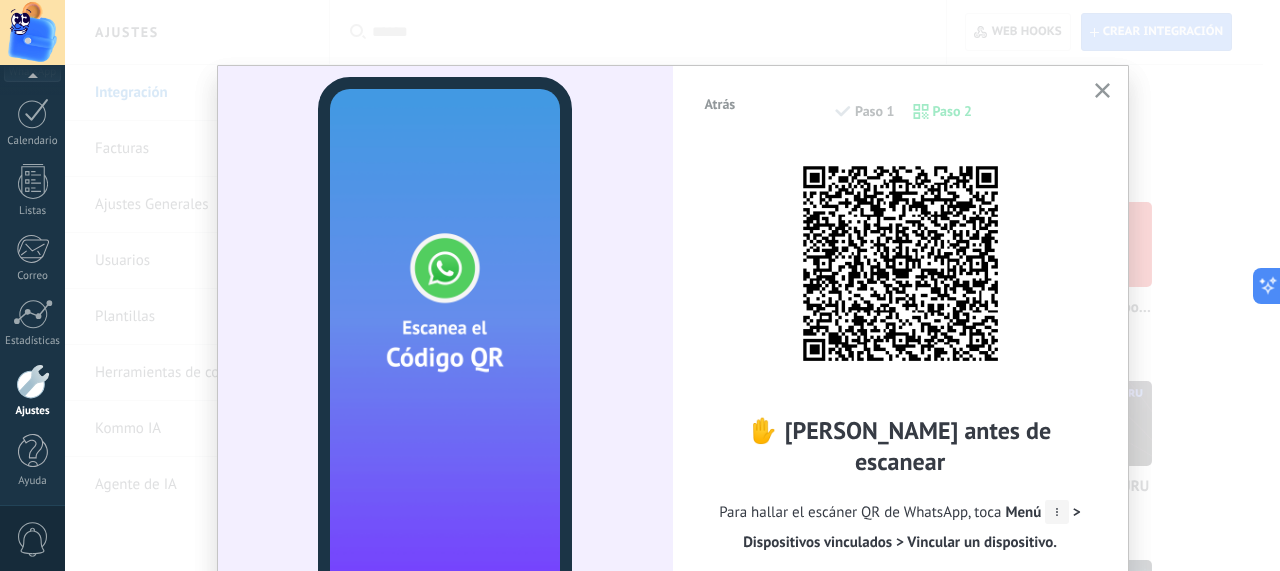 click at bounding box center (1102, 91) 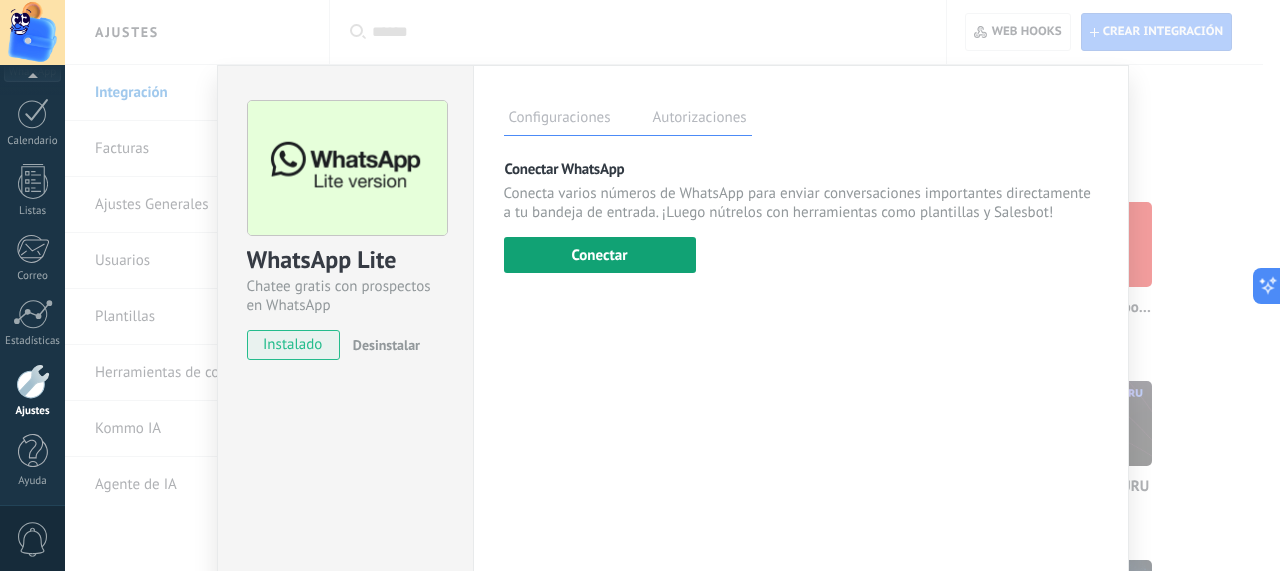click on "Conectar" at bounding box center [600, 255] 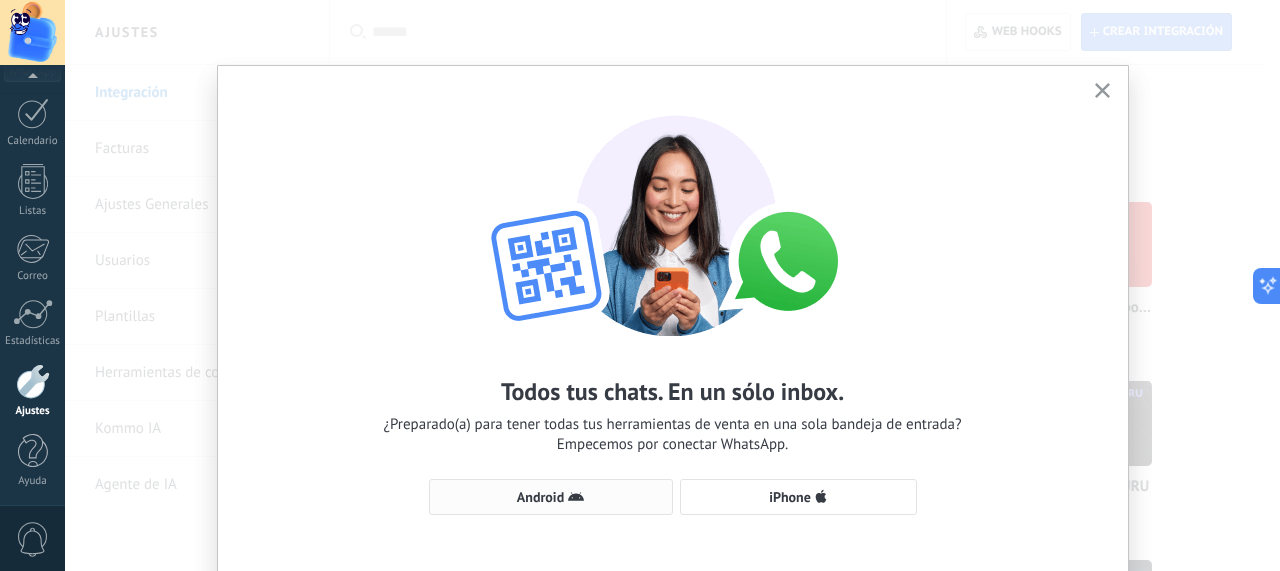 click on "Android" at bounding box center (540, 497) 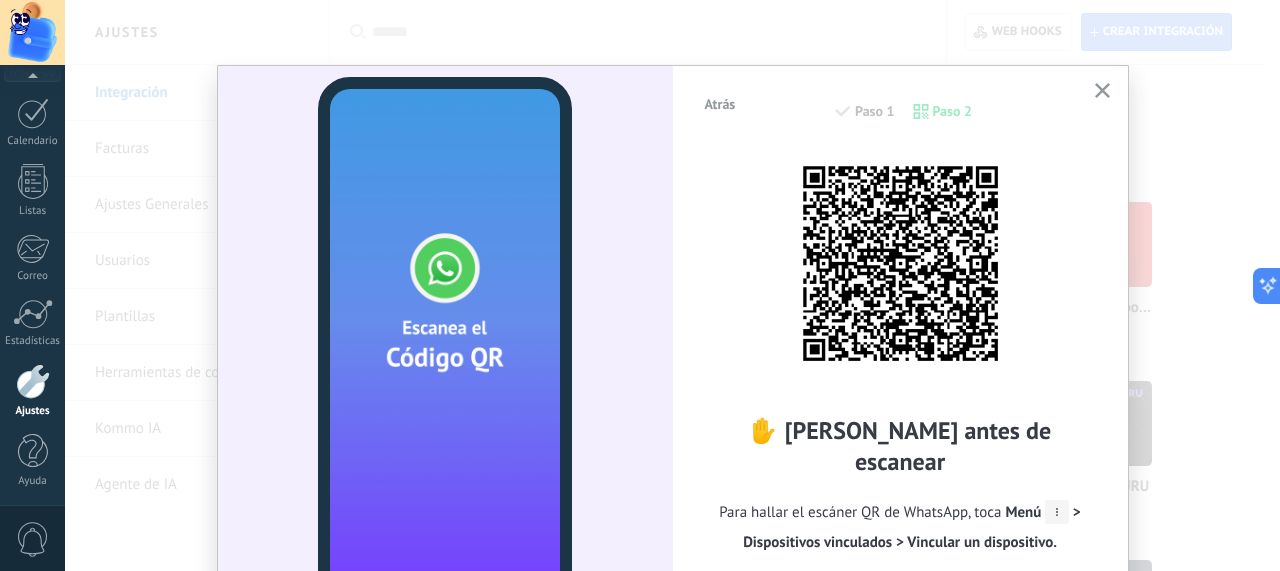 click 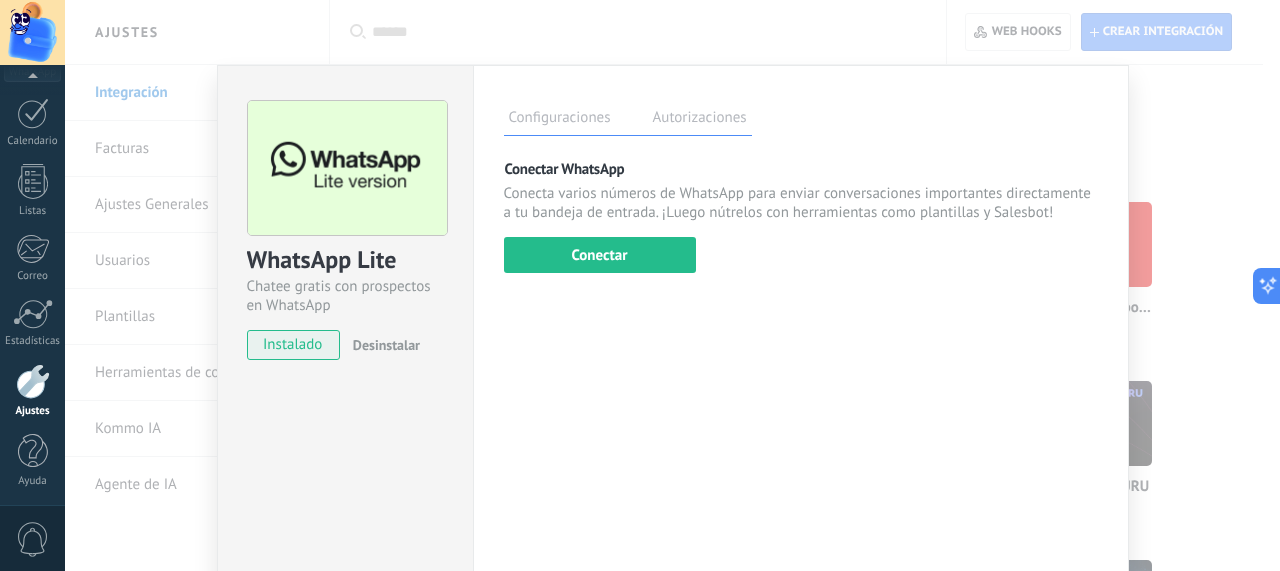 click on "Autorizaciones" at bounding box center (700, 120) 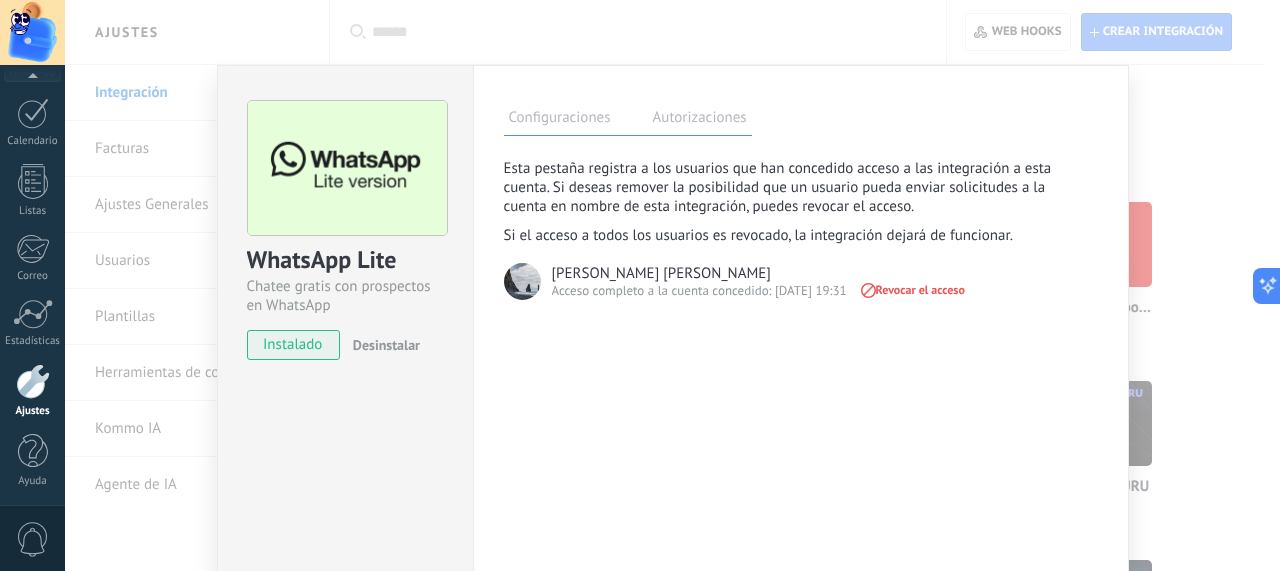 click on "Configuraciones" at bounding box center (560, 120) 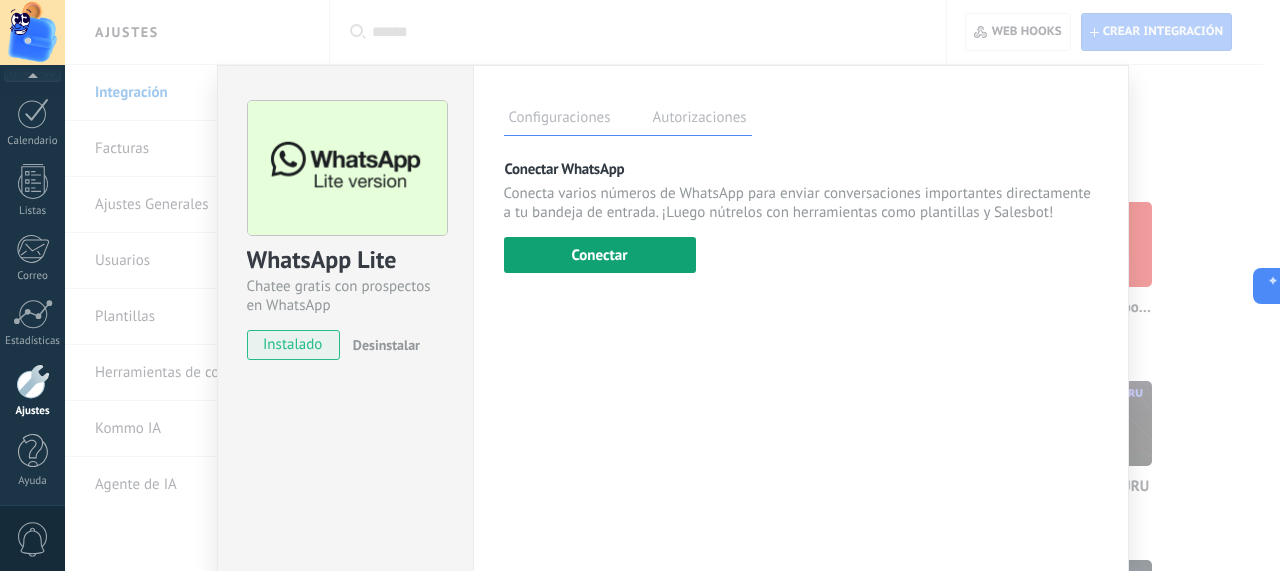click on "Conectar" at bounding box center (600, 255) 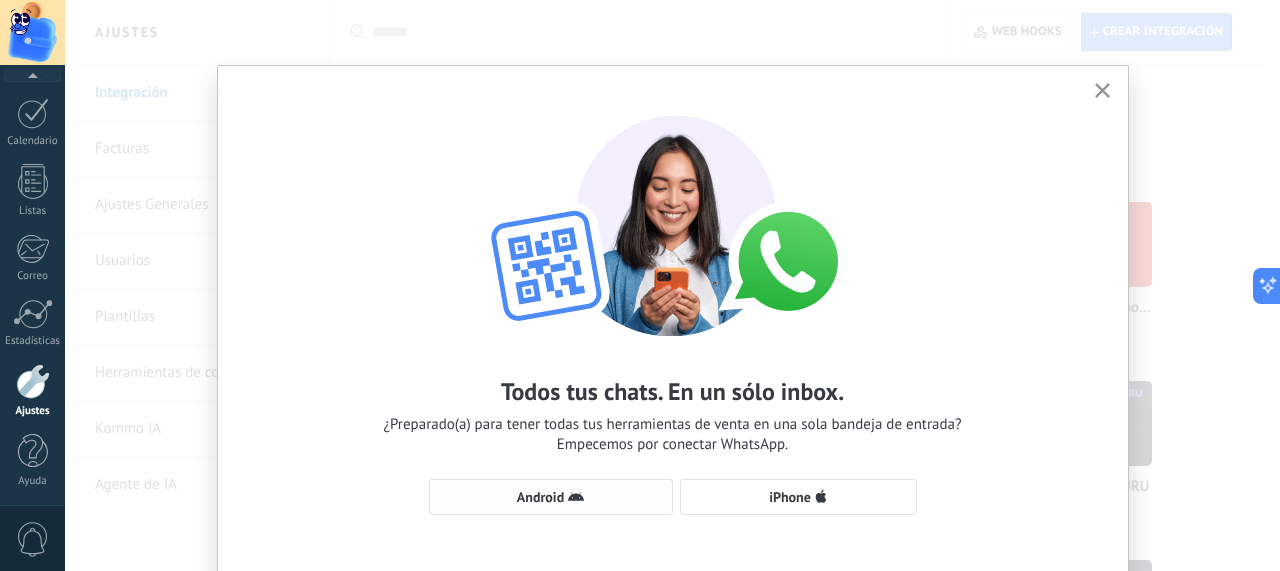 click on "Android" at bounding box center (540, 497) 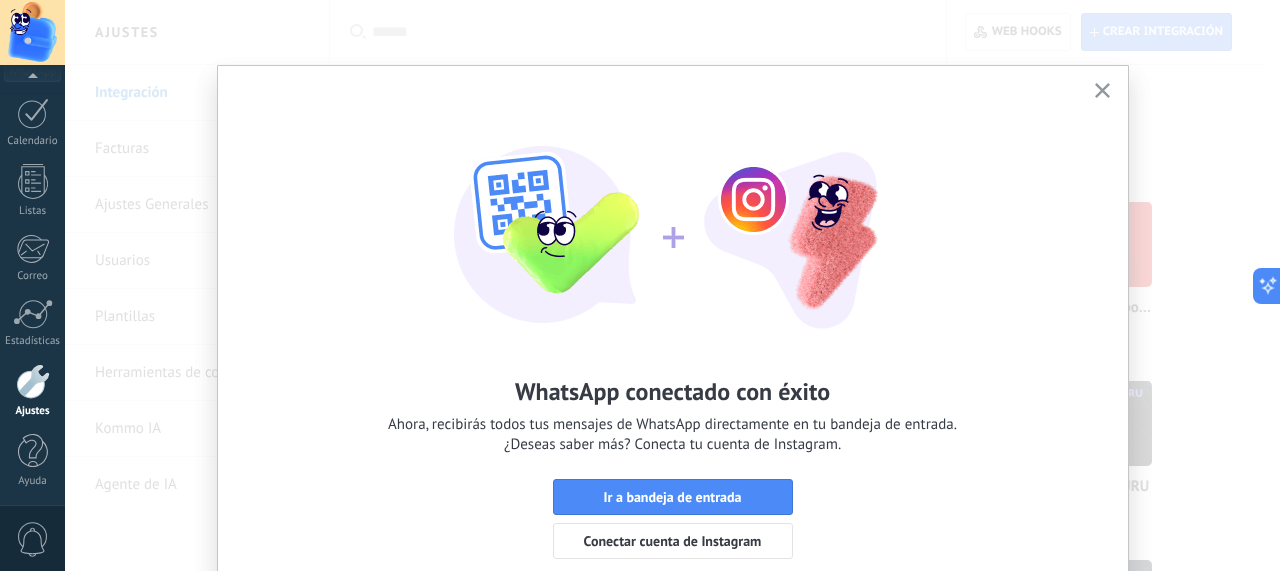 click at bounding box center (1102, 91) 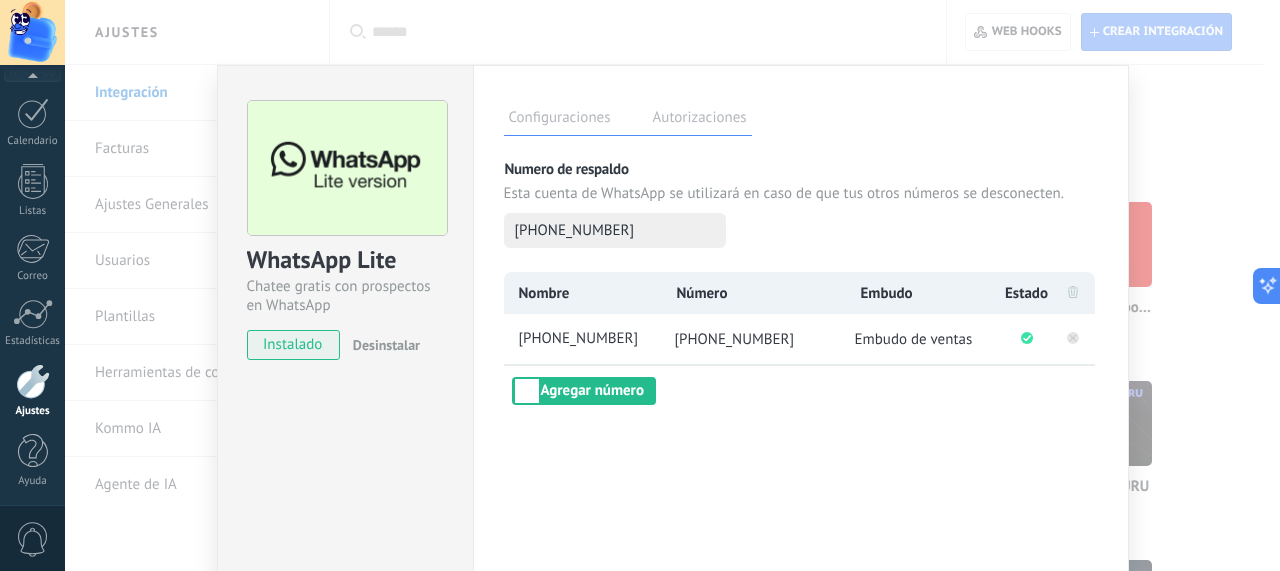 click 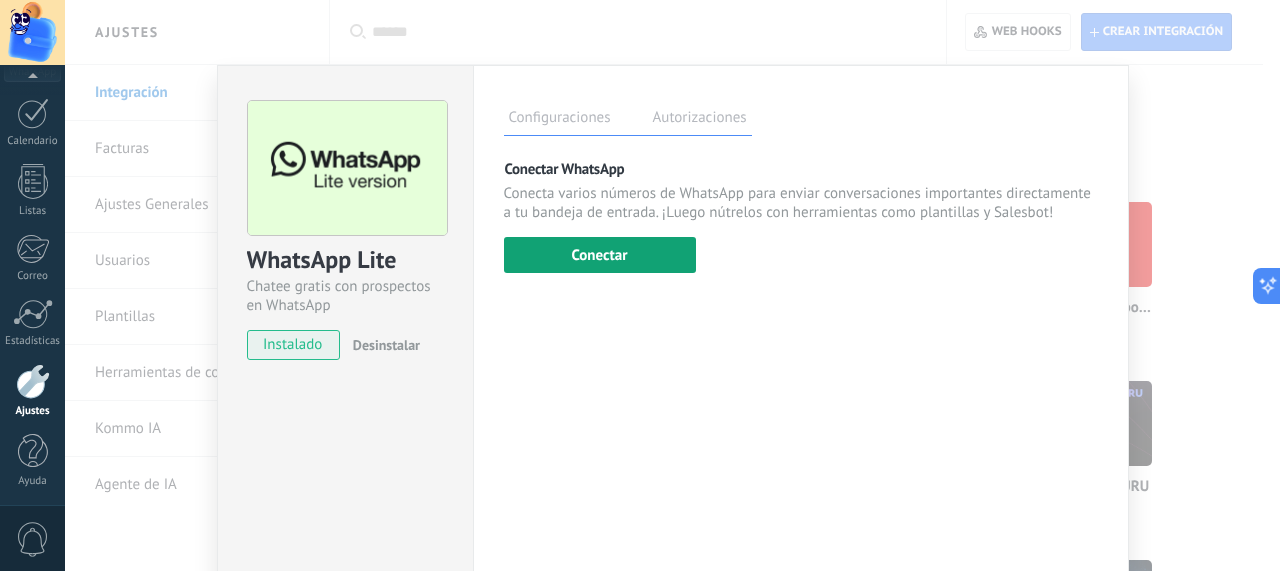 click on "Conectar" at bounding box center [600, 255] 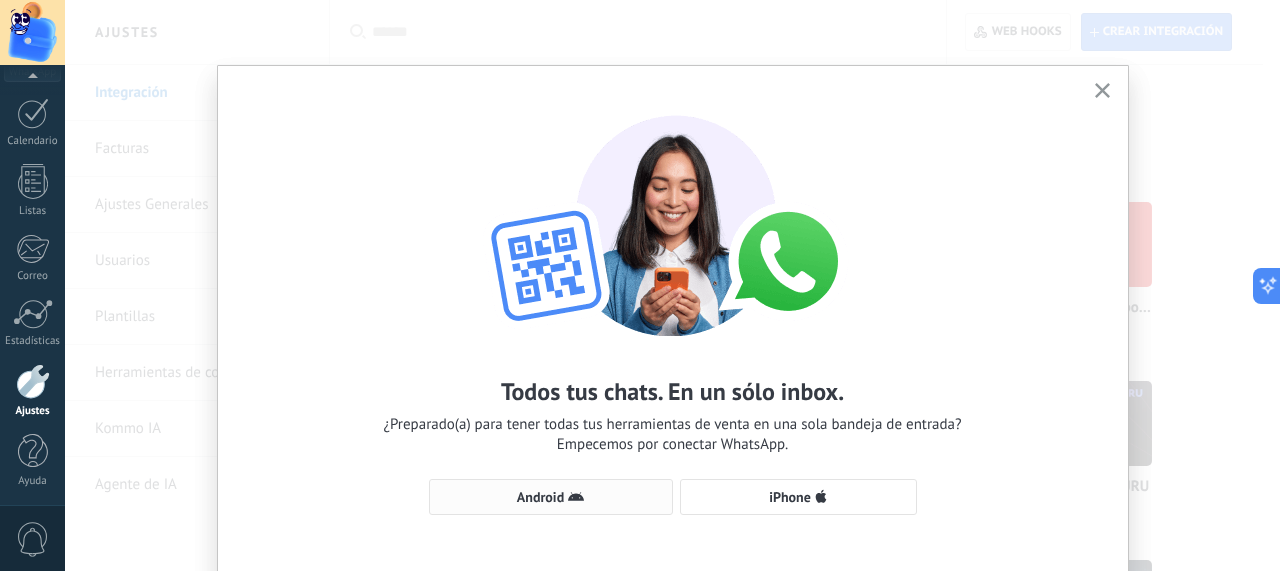 click on "Android" at bounding box center (540, 497) 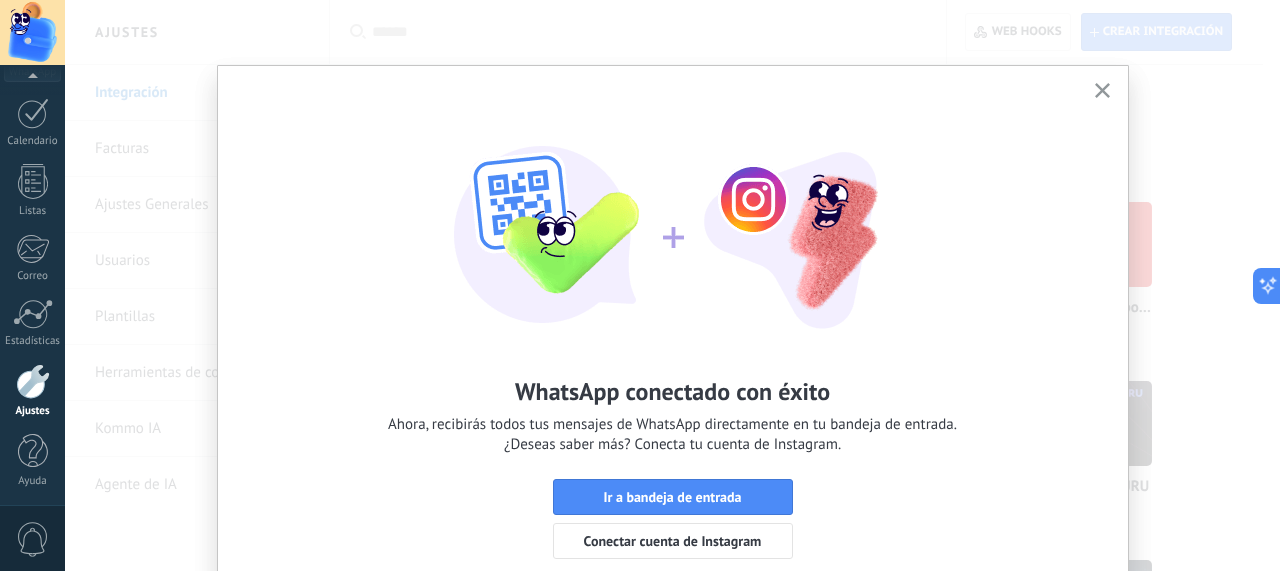 click on "WhatsApp conectado con éxito Ahora, recibirás todos tus mensajes de WhatsApp directamente en tu bandeja de entrada. ¿Deseas saber más? Conecta tu cuenta de Instagram. Ir a bandeja de entrada Conectar cuenta de Instagram" at bounding box center [673, 327] 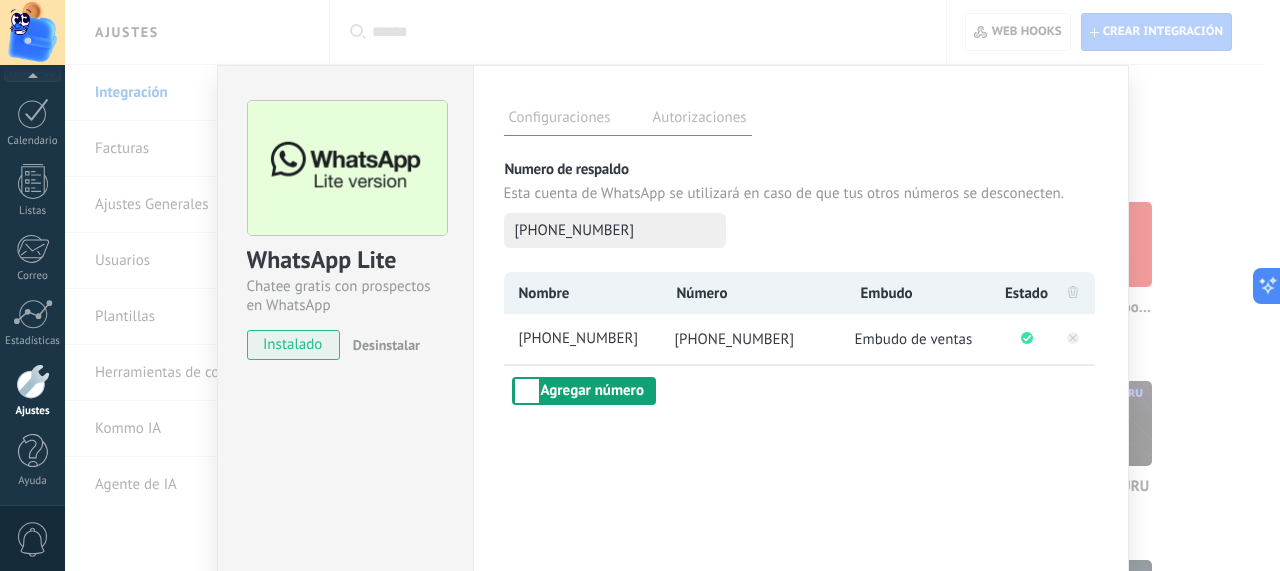 click on "Agregar número" at bounding box center [584, 391] 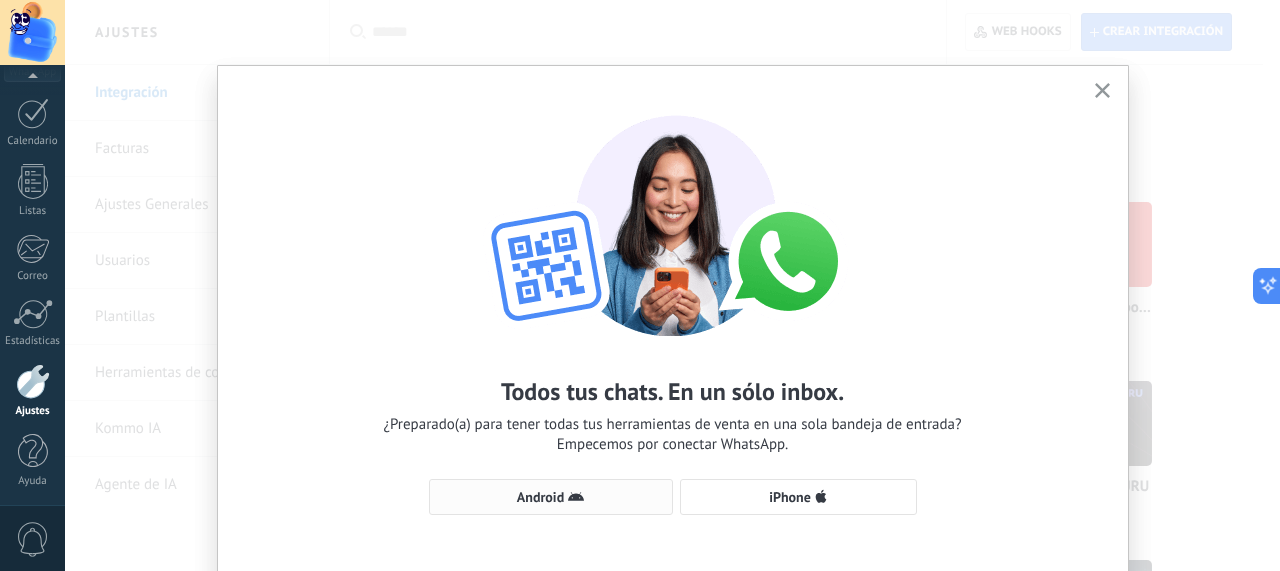 click on "Android" at bounding box center [540, 497] 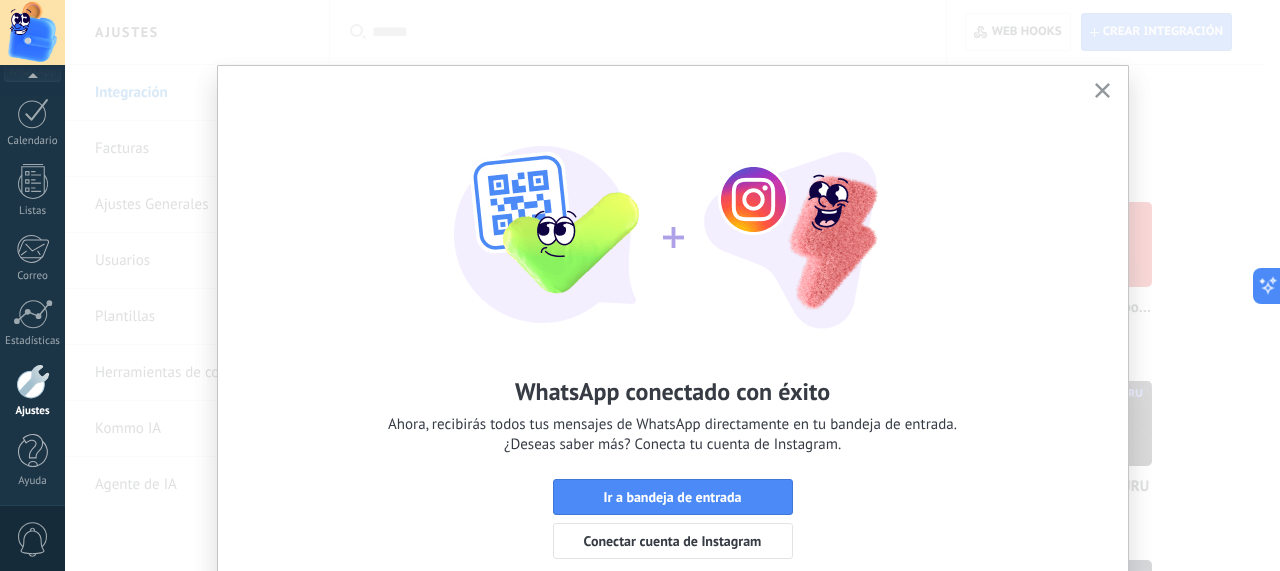 click at bounding box center (1102, 91) 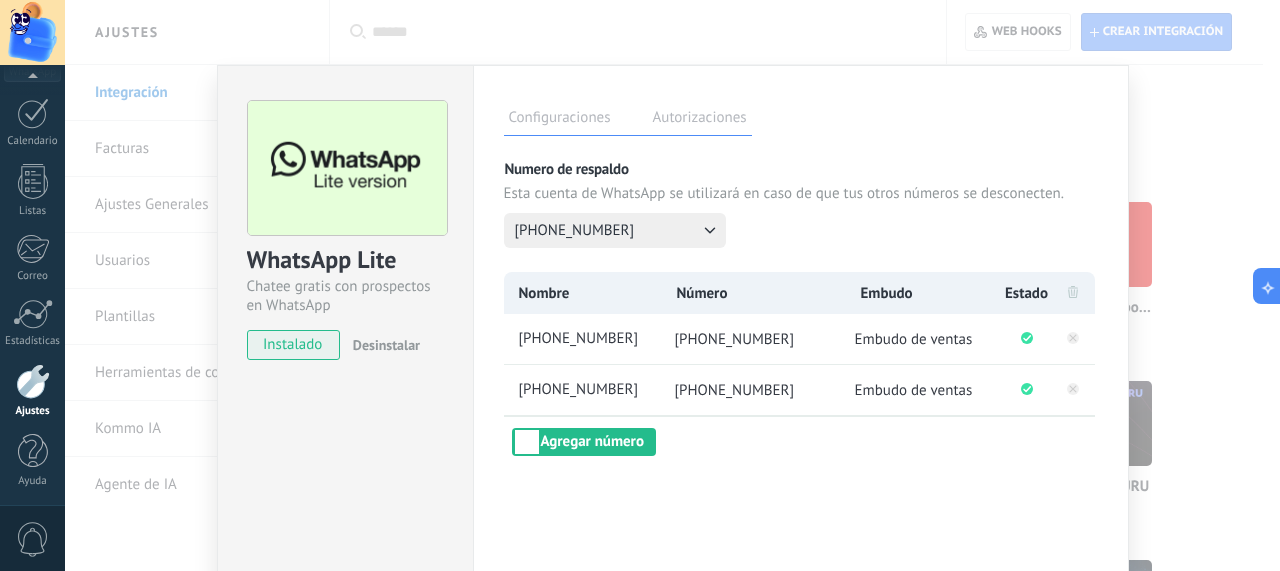 click on "[PHONE_NUMBER]" at bounding box center (582, 339) 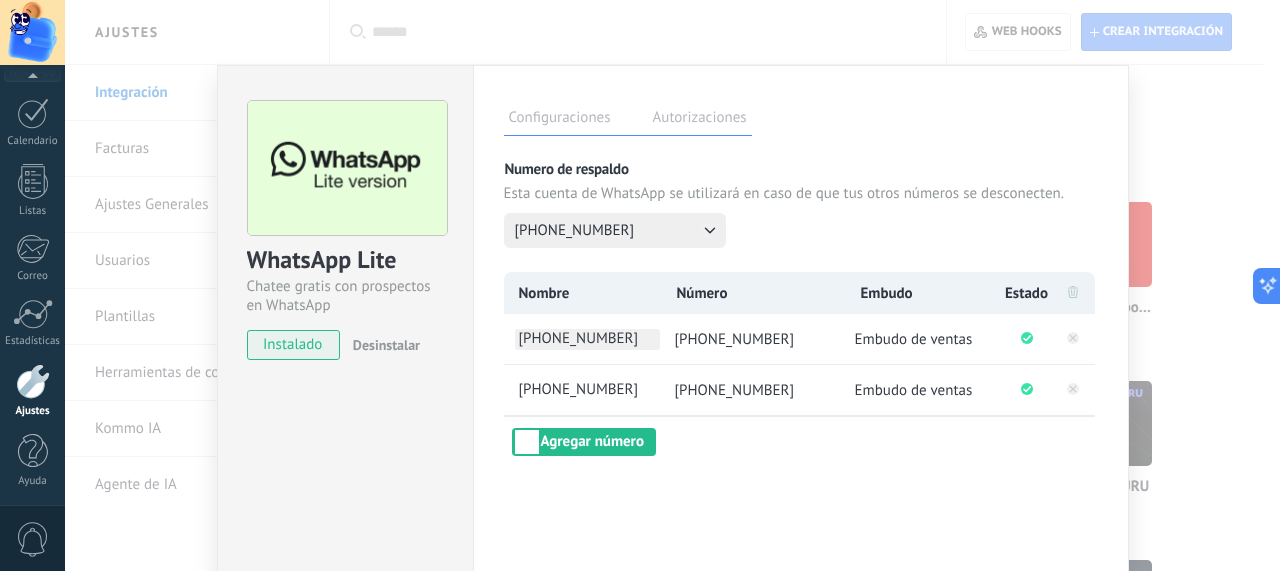 click on "[PHONE_NUMBER]" at bounding box center [587, 339] 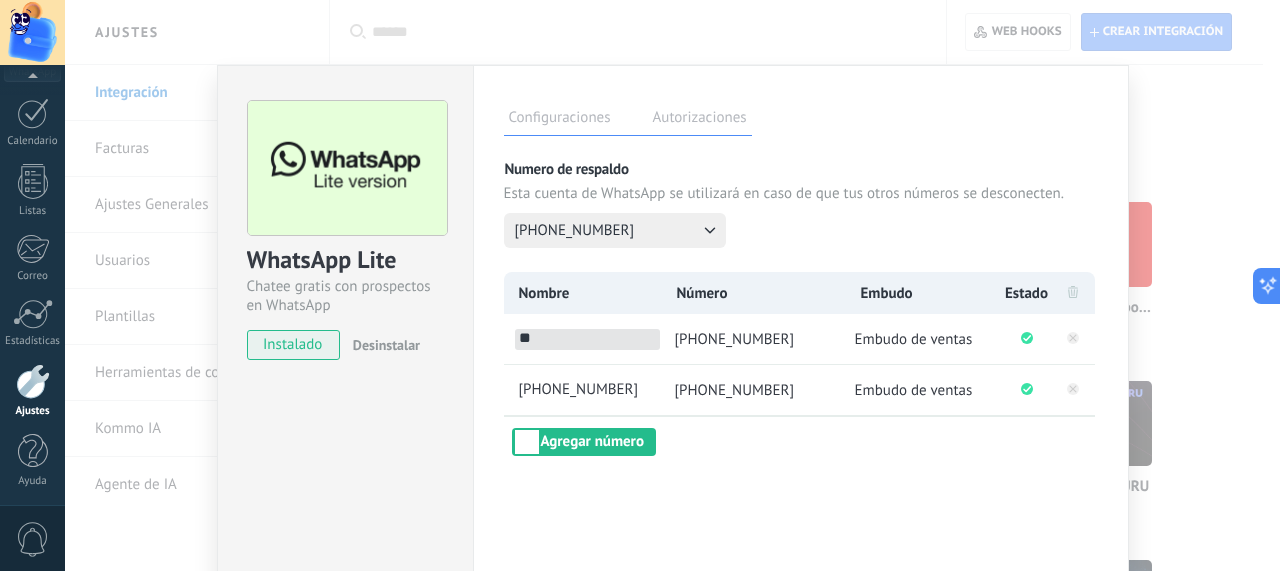 type on "*" 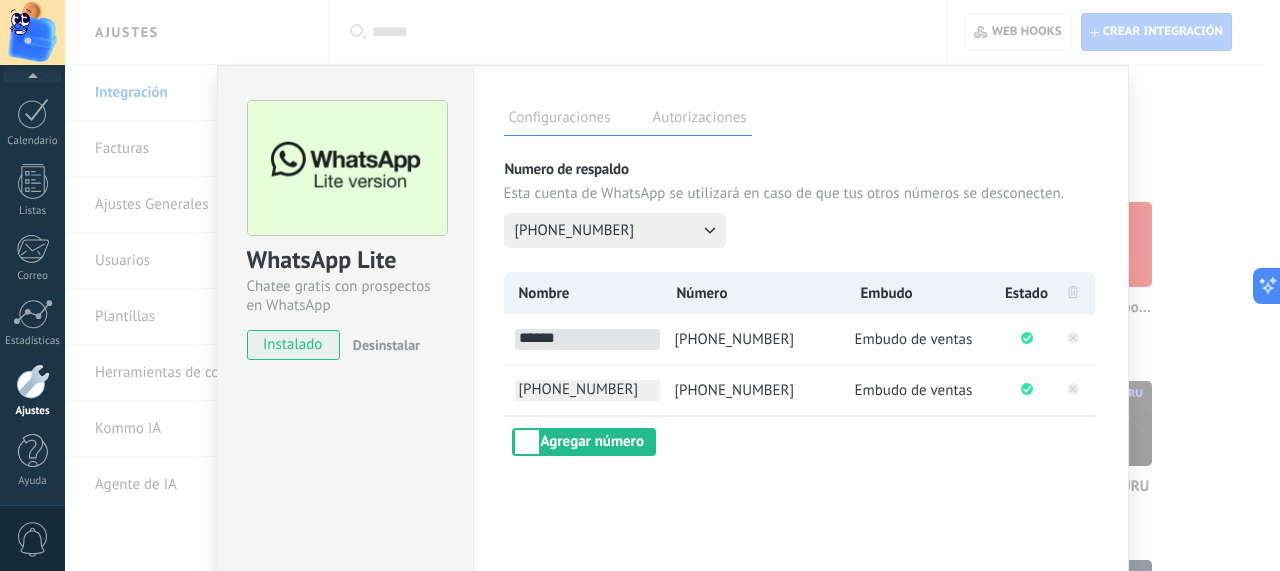 type on "******" 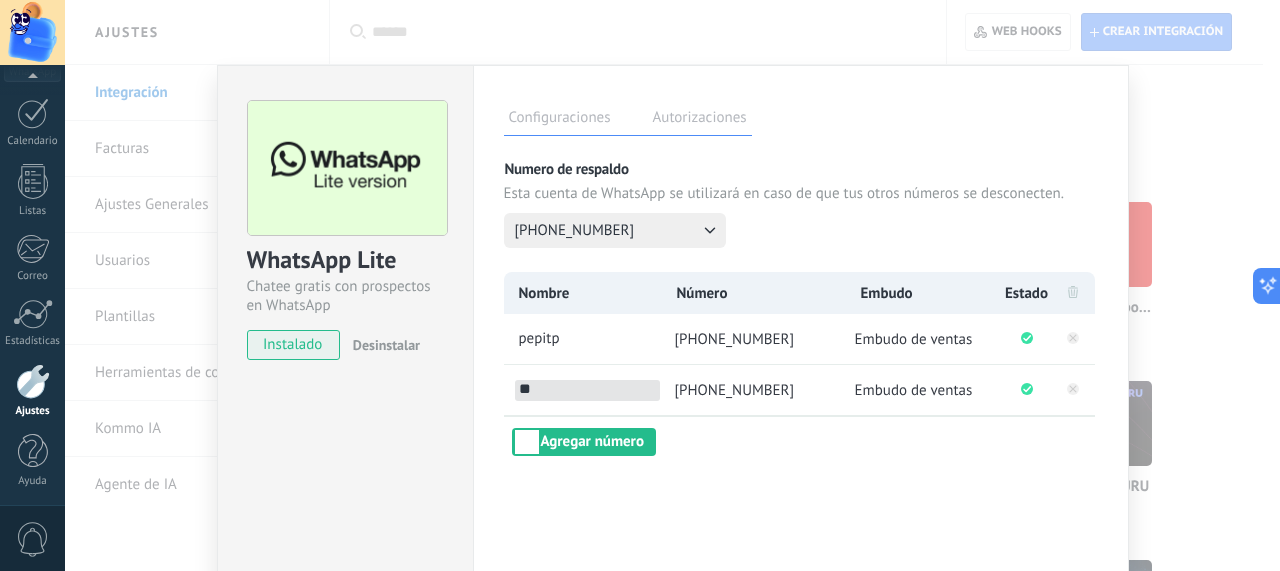 type on "*" 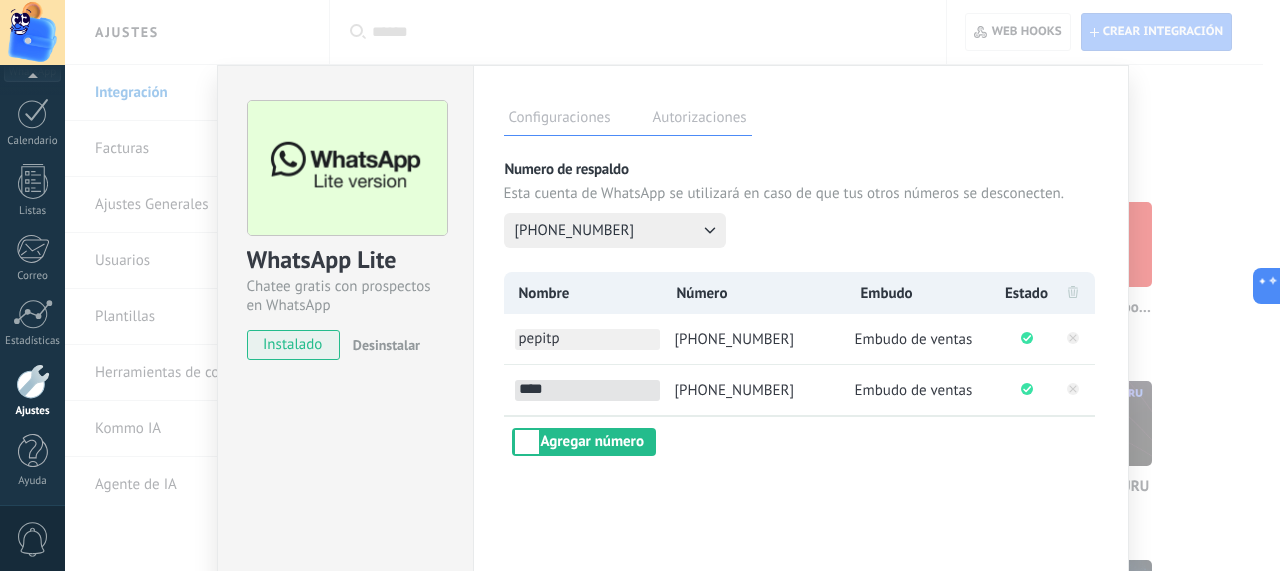 type on "****" 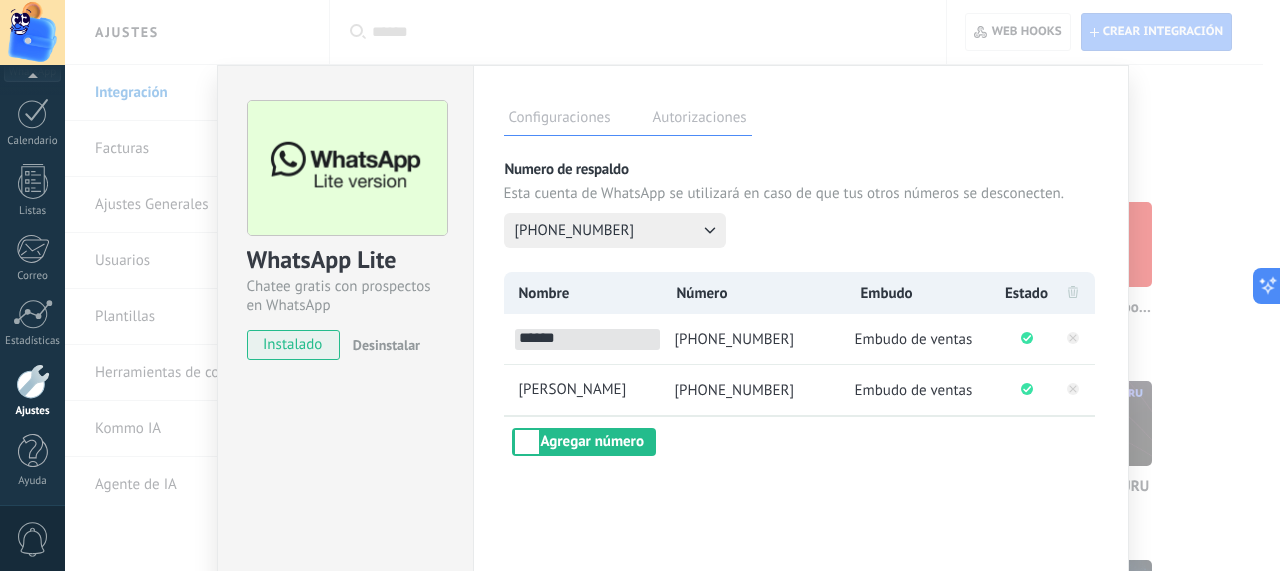 click on "******" at bounding box center (587, 339) 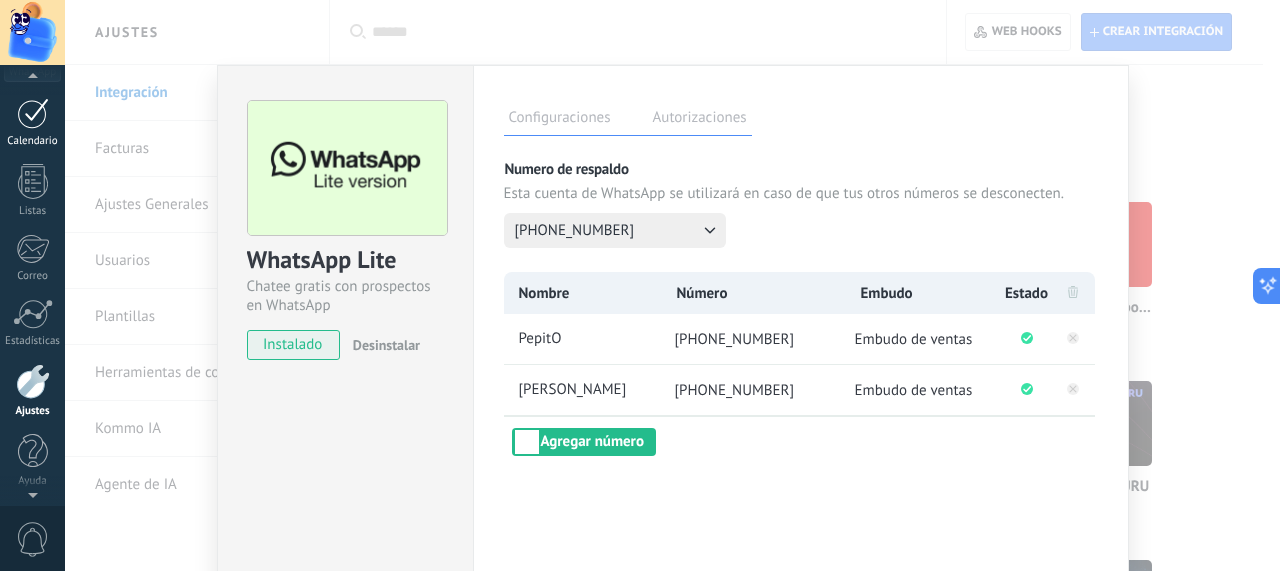 scroll, scrollTop: 0, scrollLeft: 0, axis: both 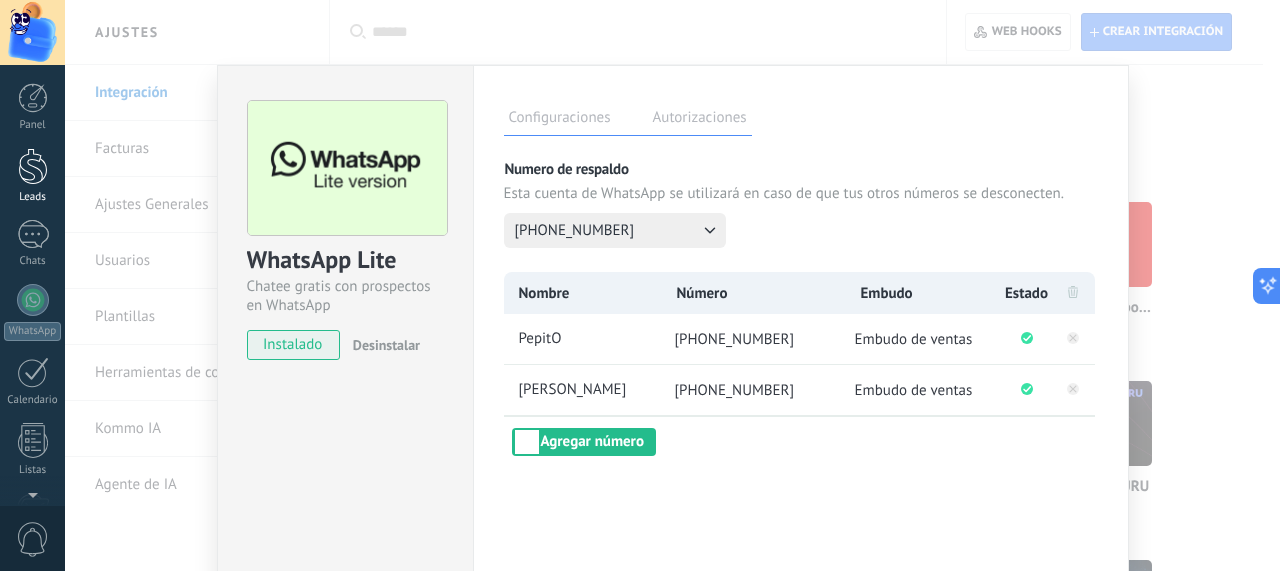 click at bounding box center (33, 166) 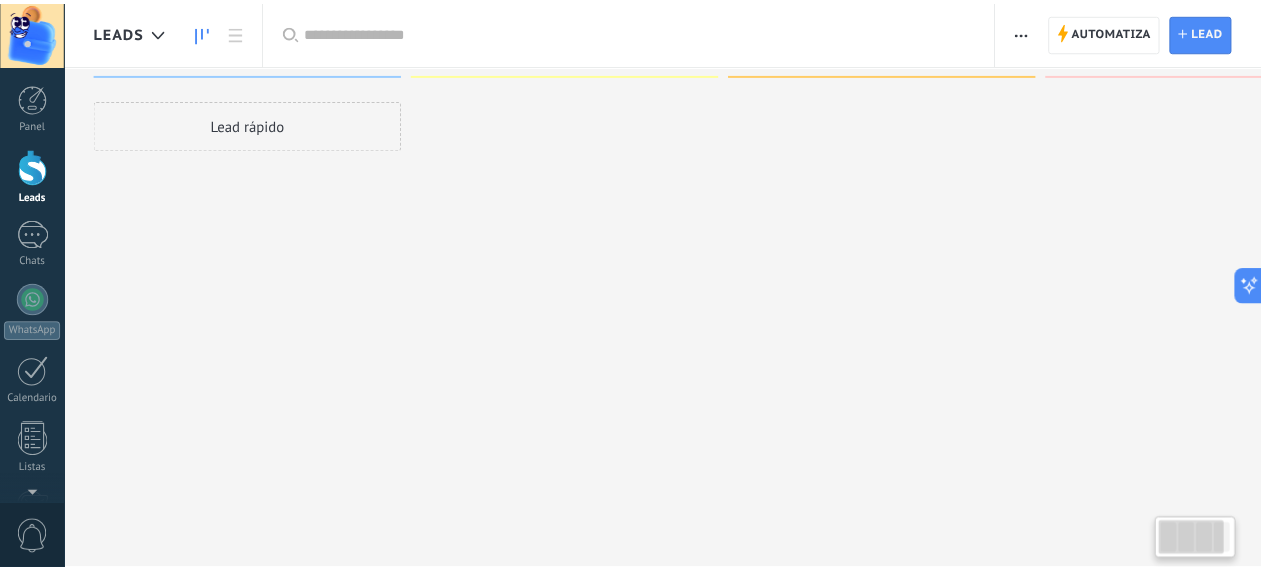 scroll, scrollTop: 0, scrollLeft: 0, axis: both 